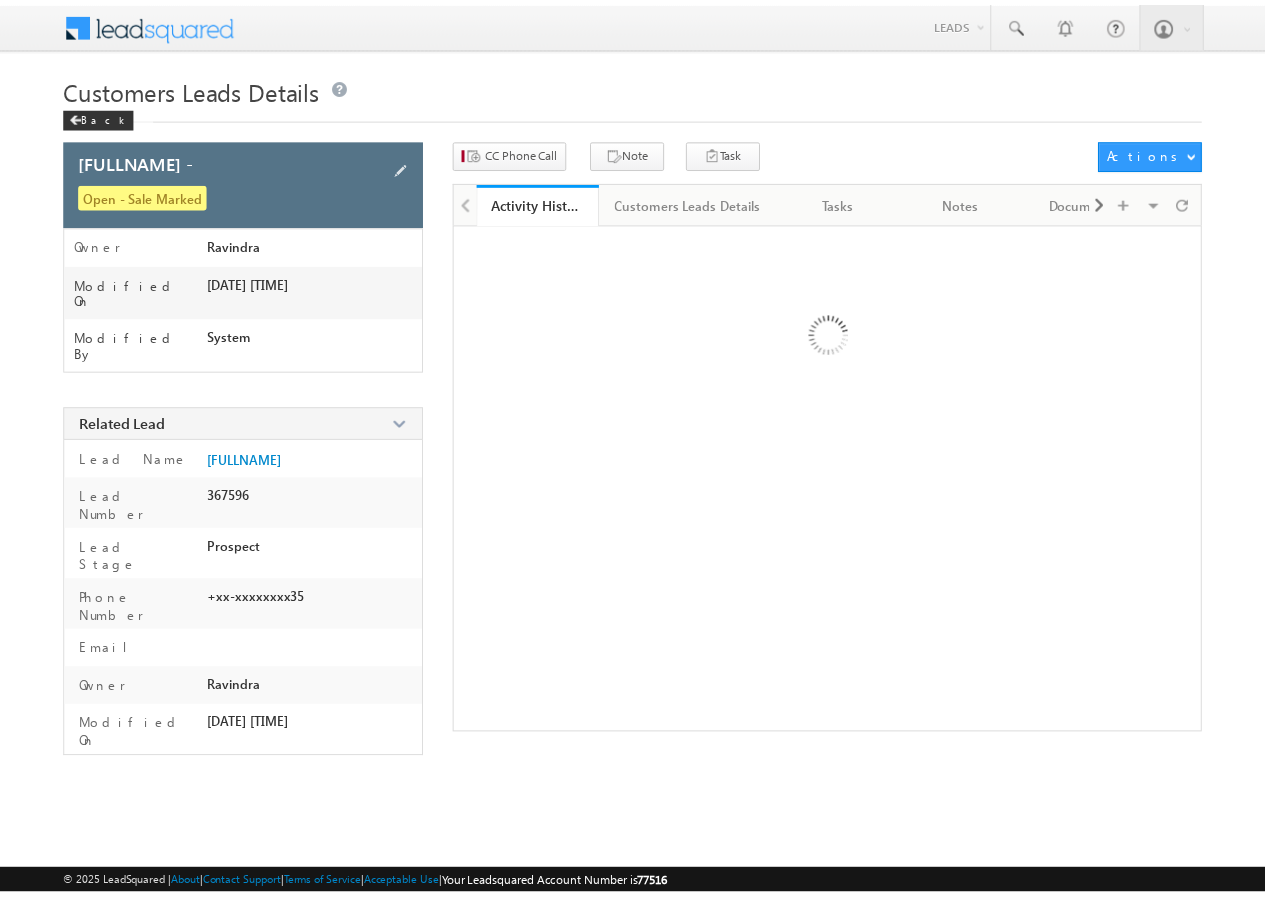 scroll, scrollTop: 0, scrollLeft: 0, axis: both 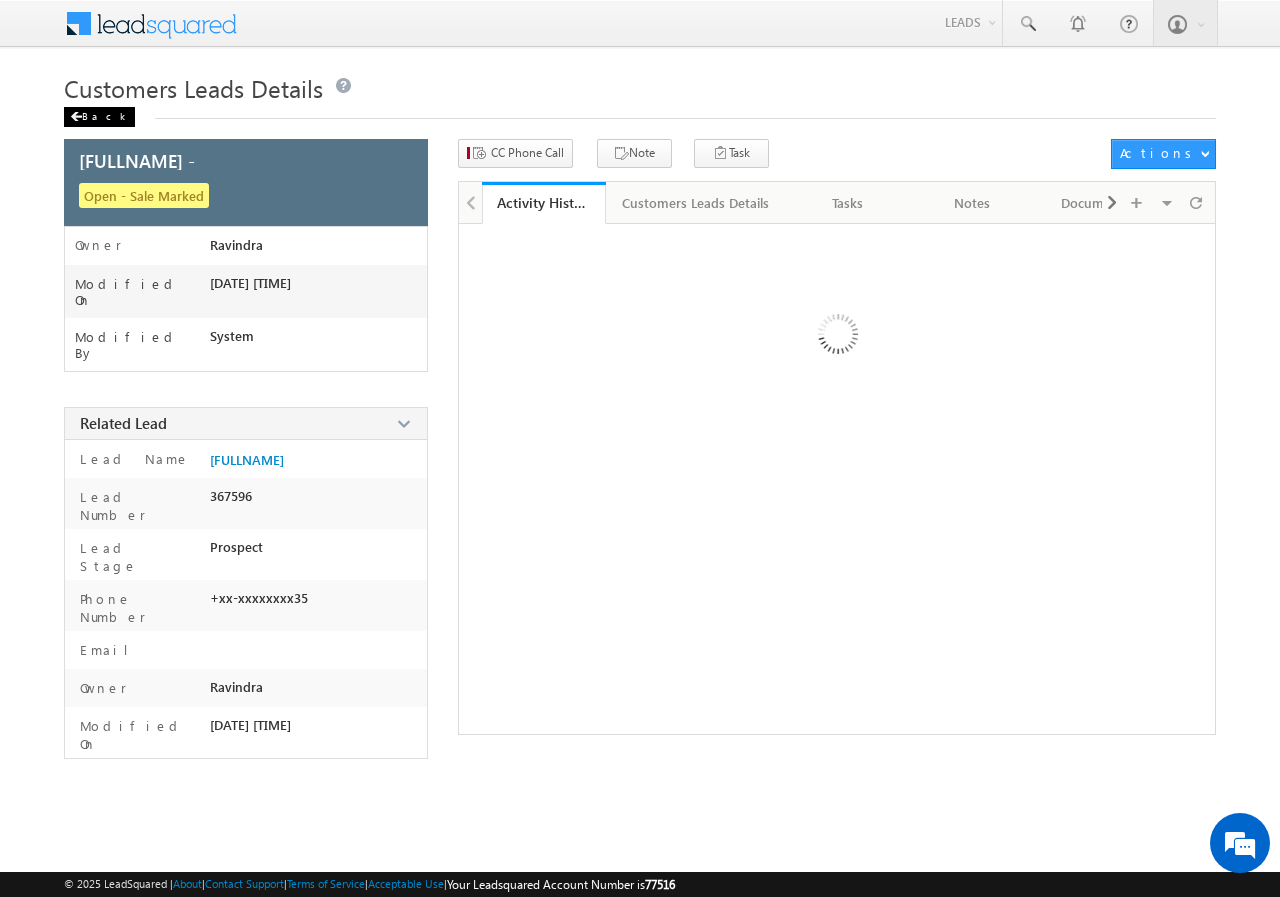 click on "Back" at bounding box center [99, 117] 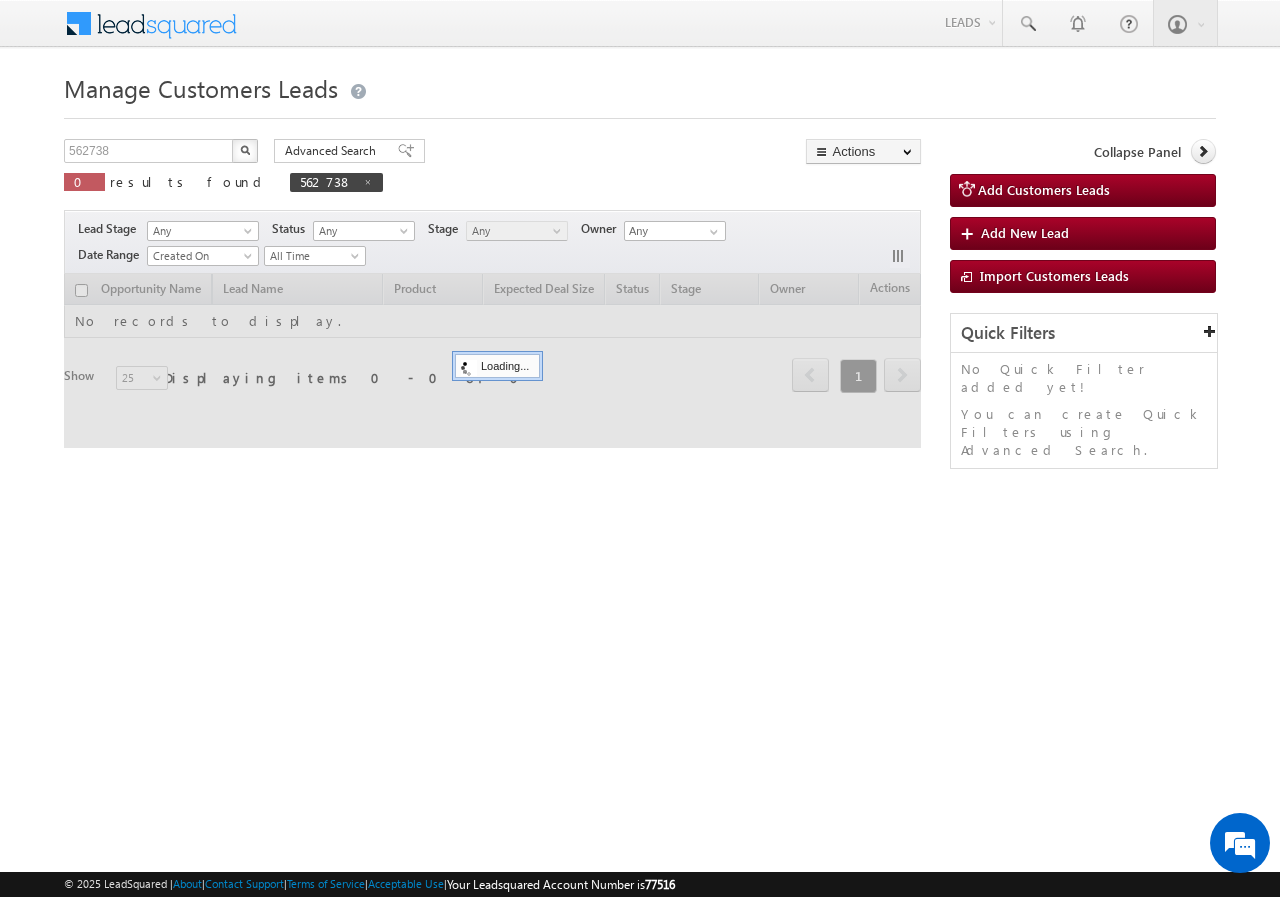 scroll, scrollTop: 0, scrollLeft: 0, axis: both 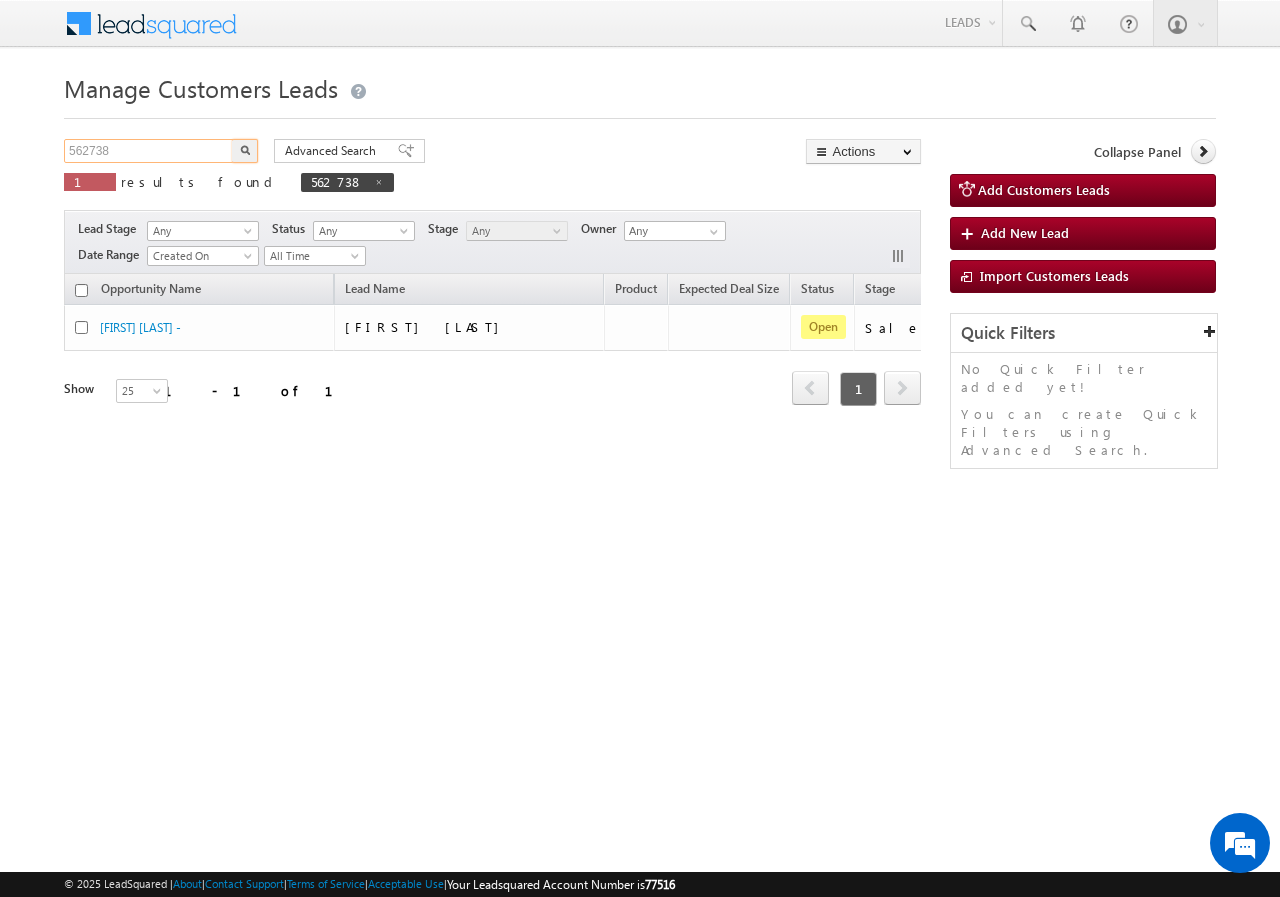 click on "Menu
Rubi Yadav
vikas .halw ai+7@ kserv e.co." at bounding box center (640, 283) 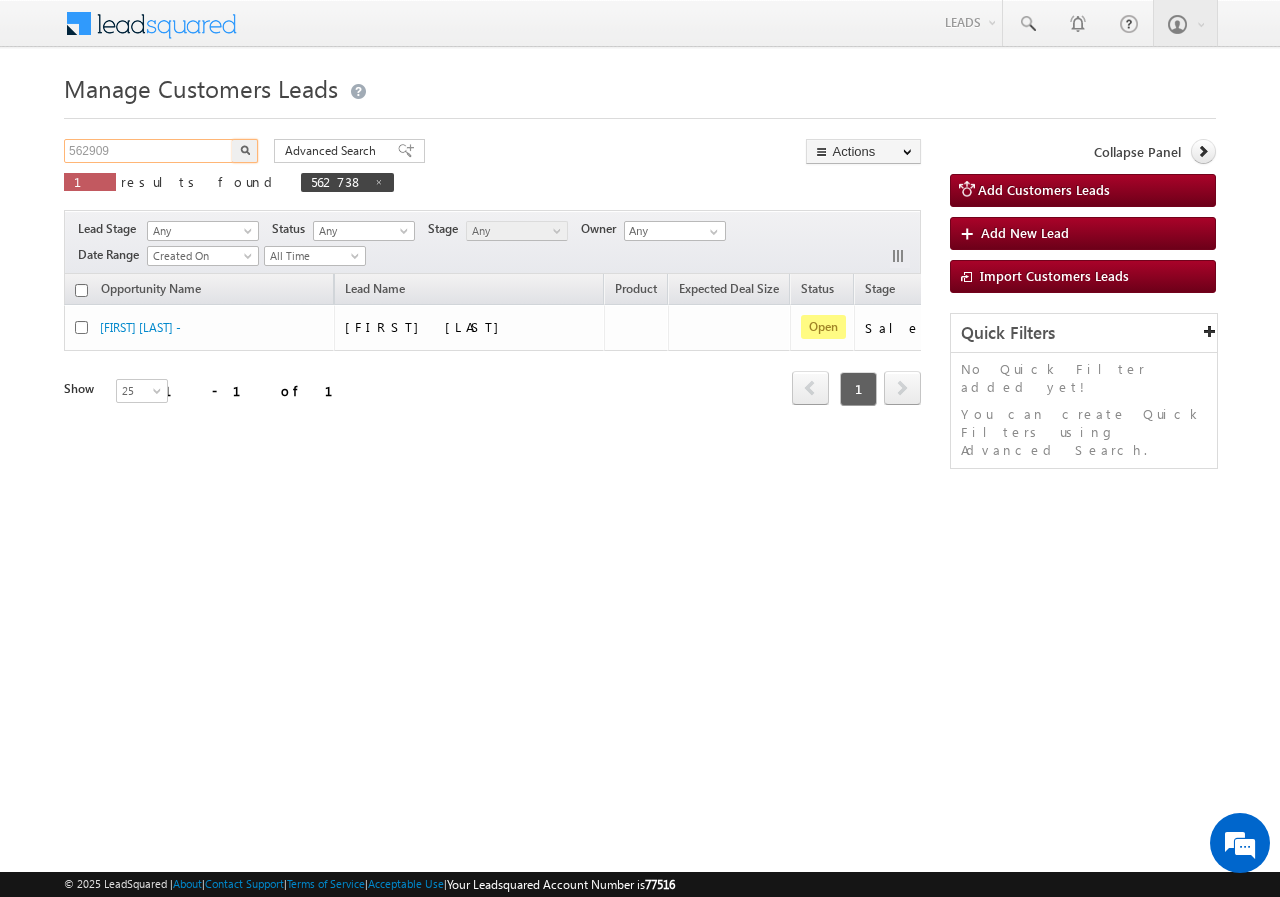 type on "562909" 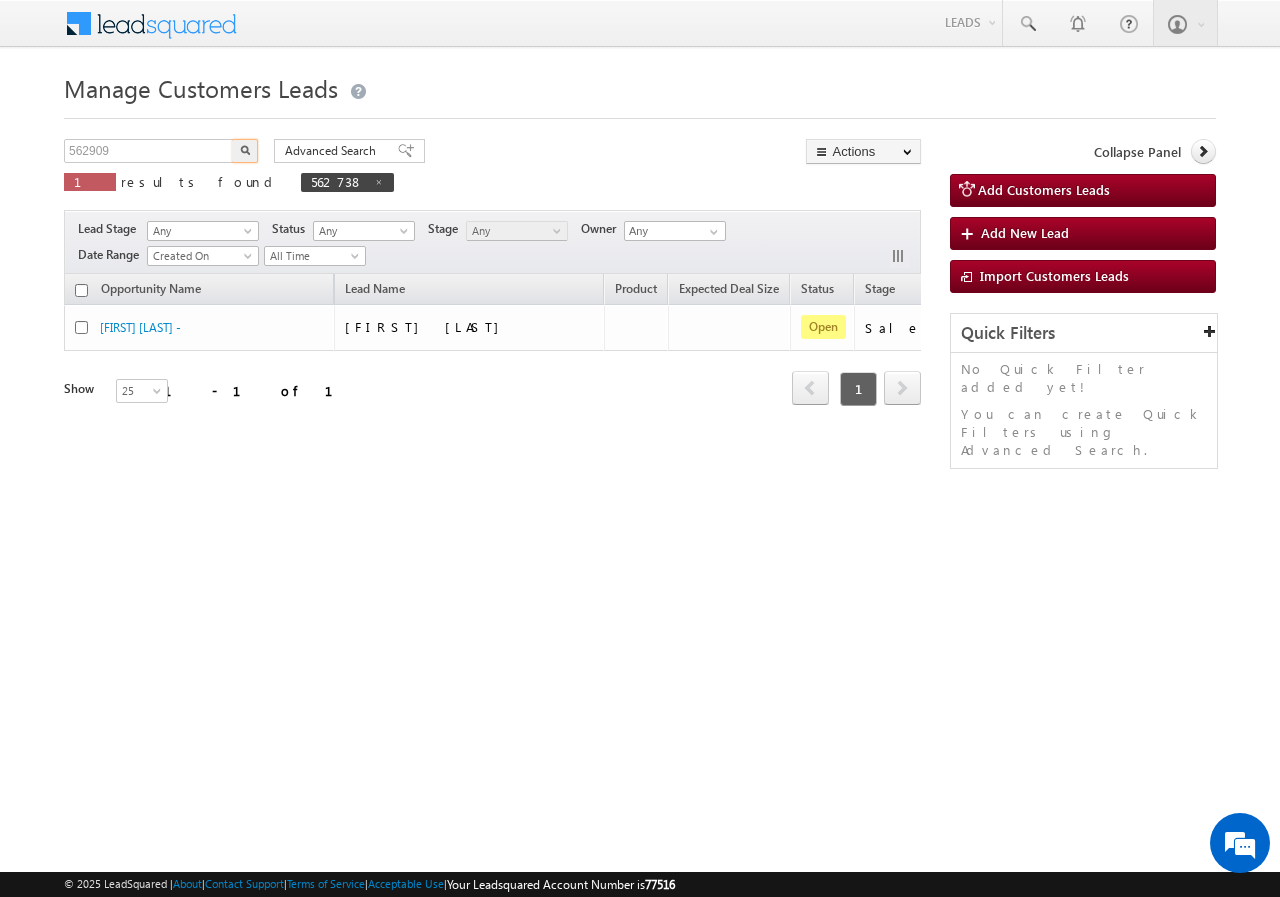 click at bounding box center (245, 150) 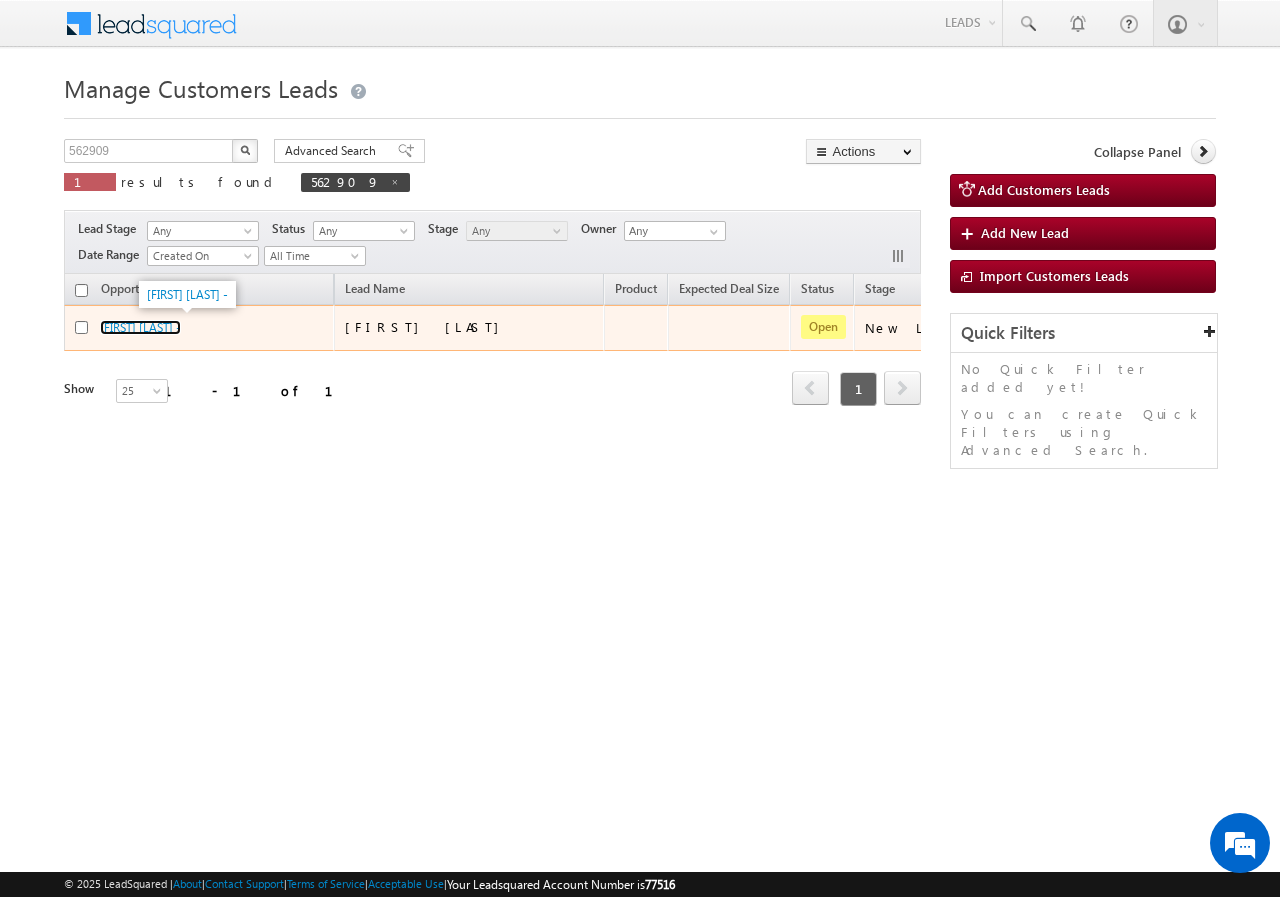 click on "Mahendra Rathore  -" at bounding box center [140, 327] 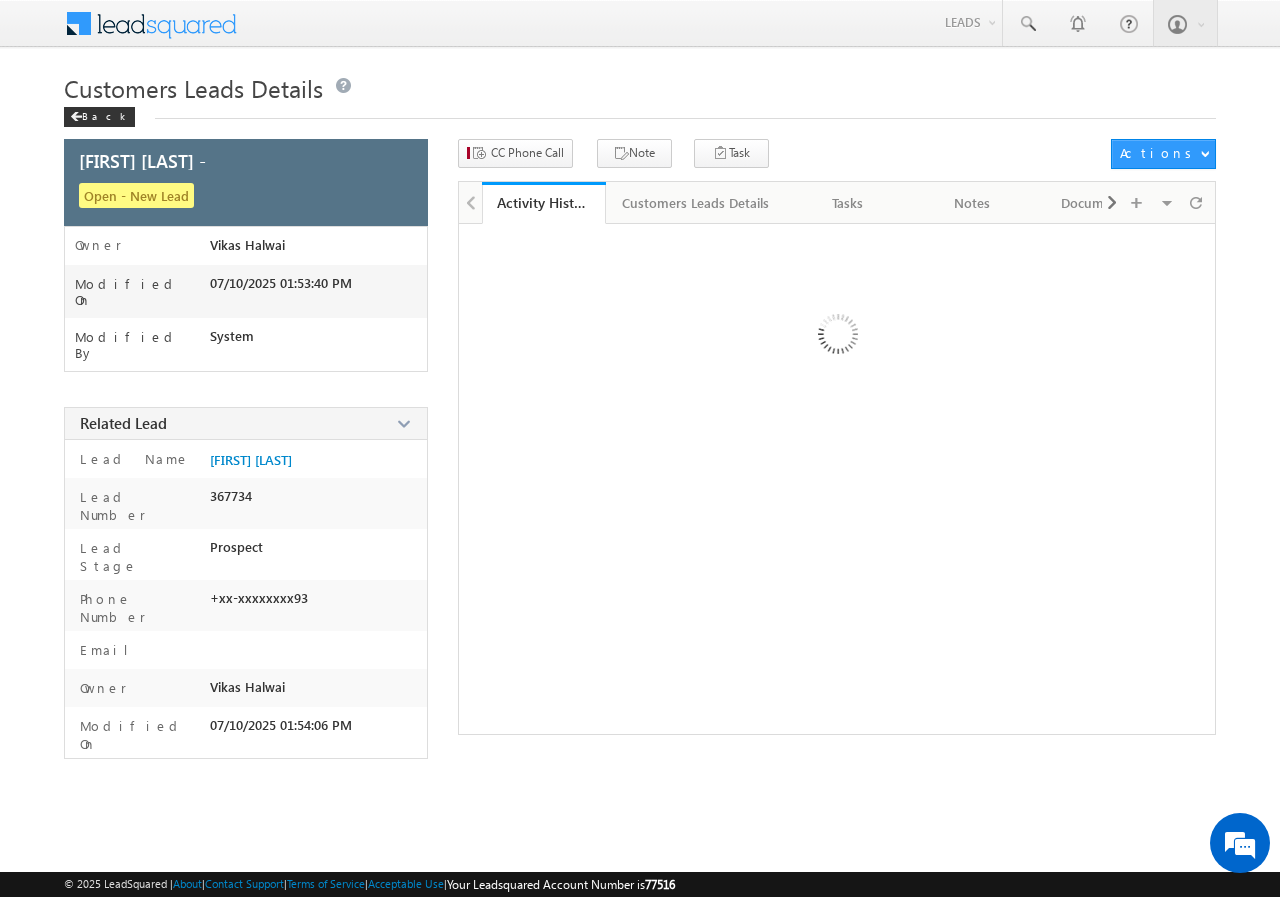 scroll, scrollTop: 0, scrollLeft: 0, axis: both 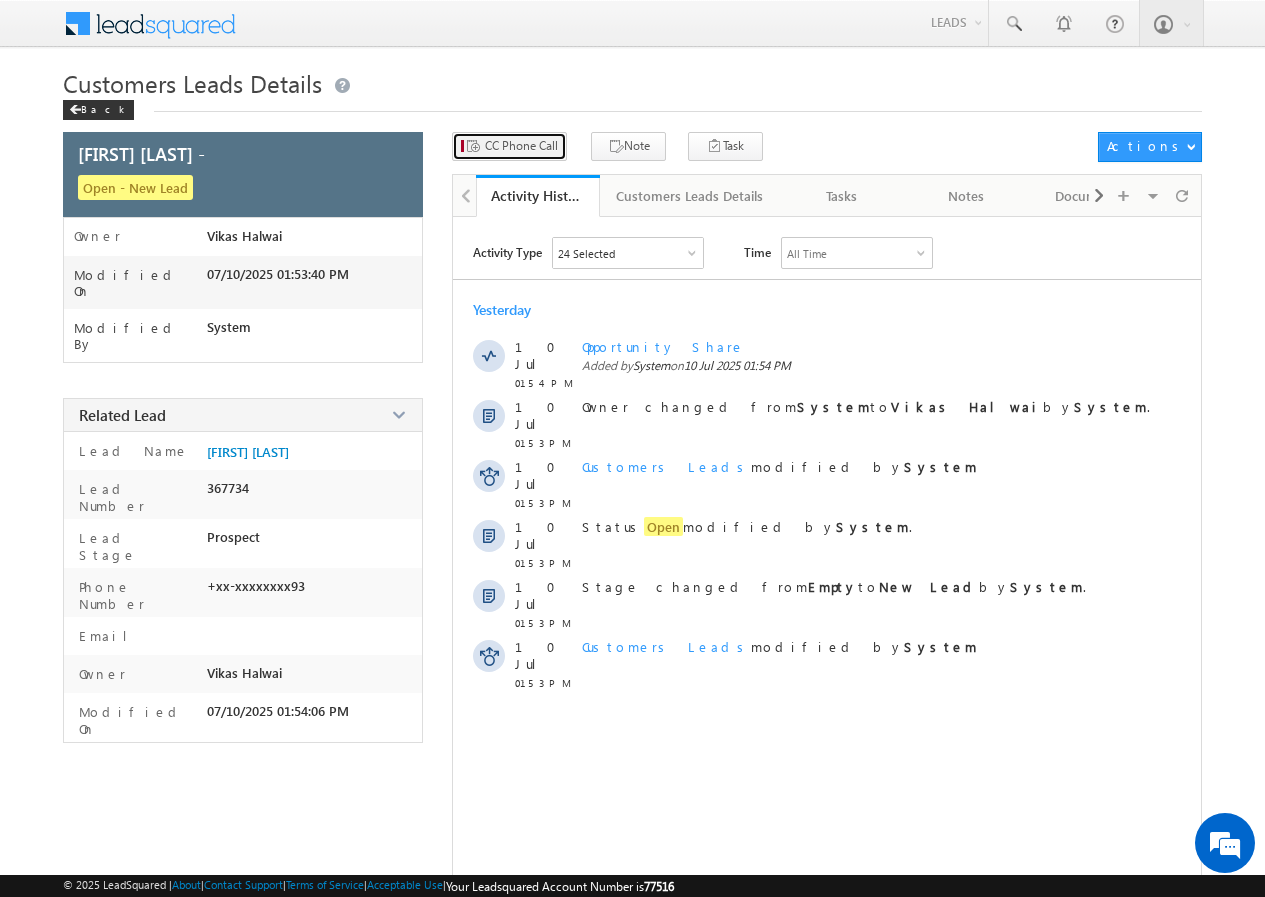 click on "CC Phone Call" at bounding box center [521, 146] 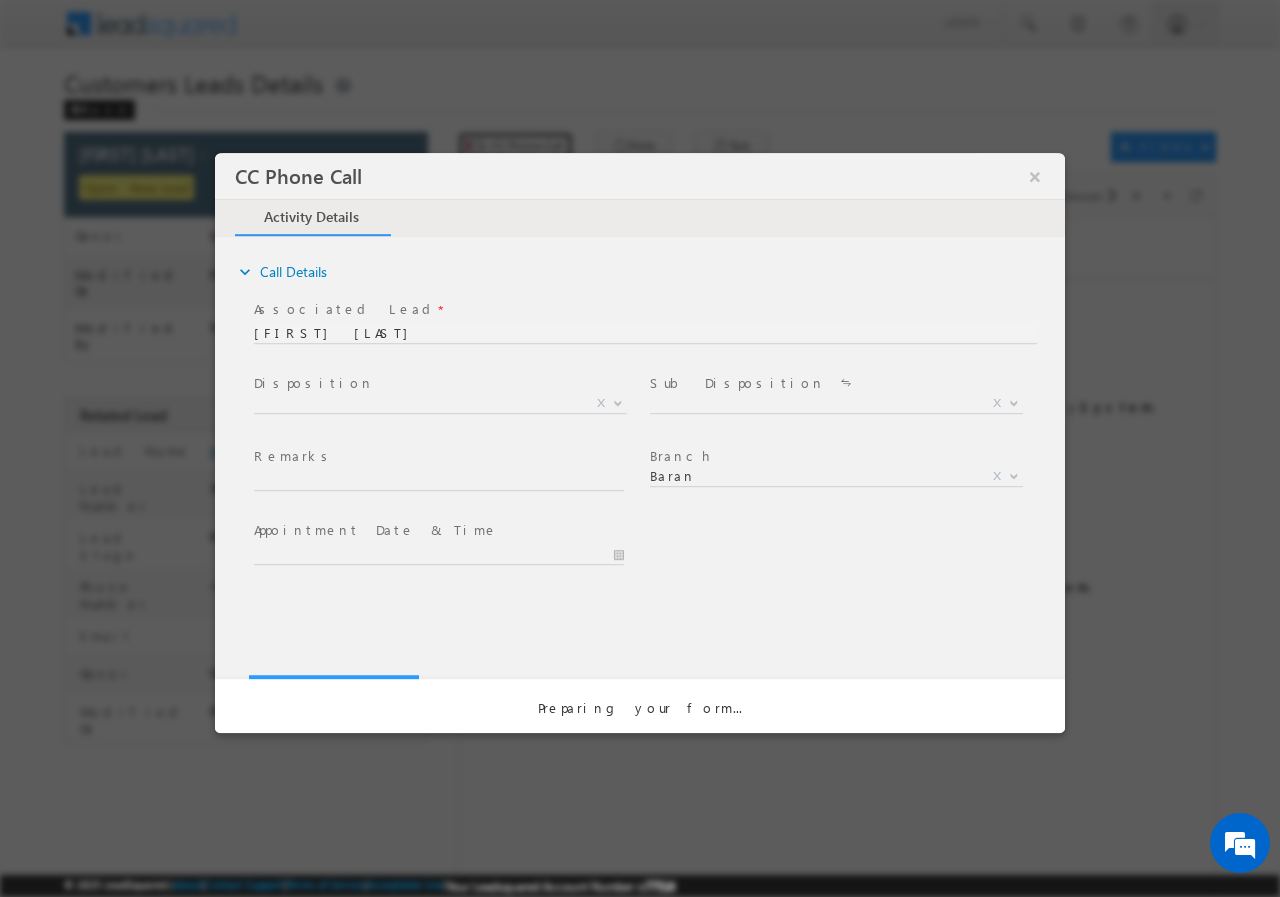 scroll, scrollTop: 0, scrollLeft: 0, axis: both 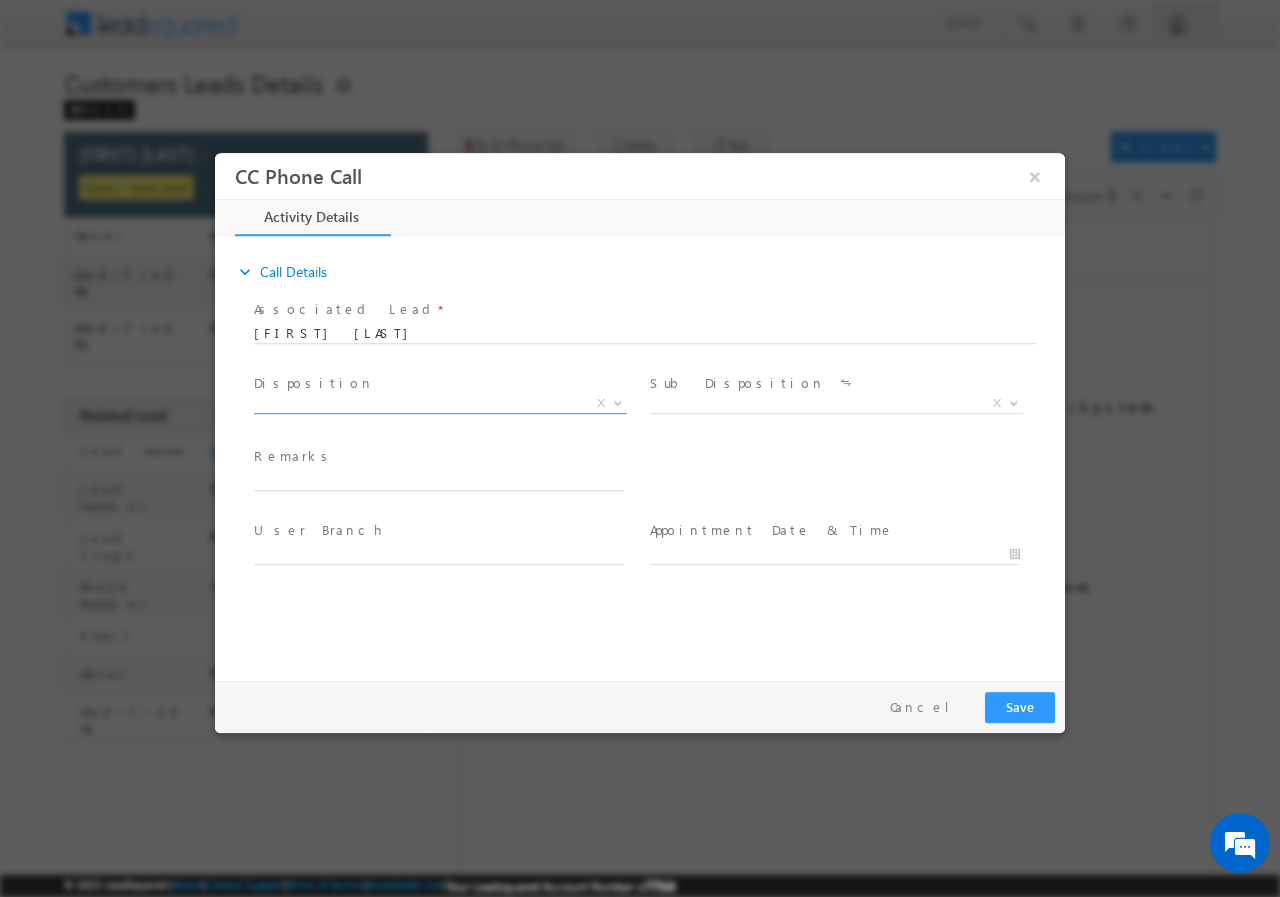 click at bounding box center (618, 401) 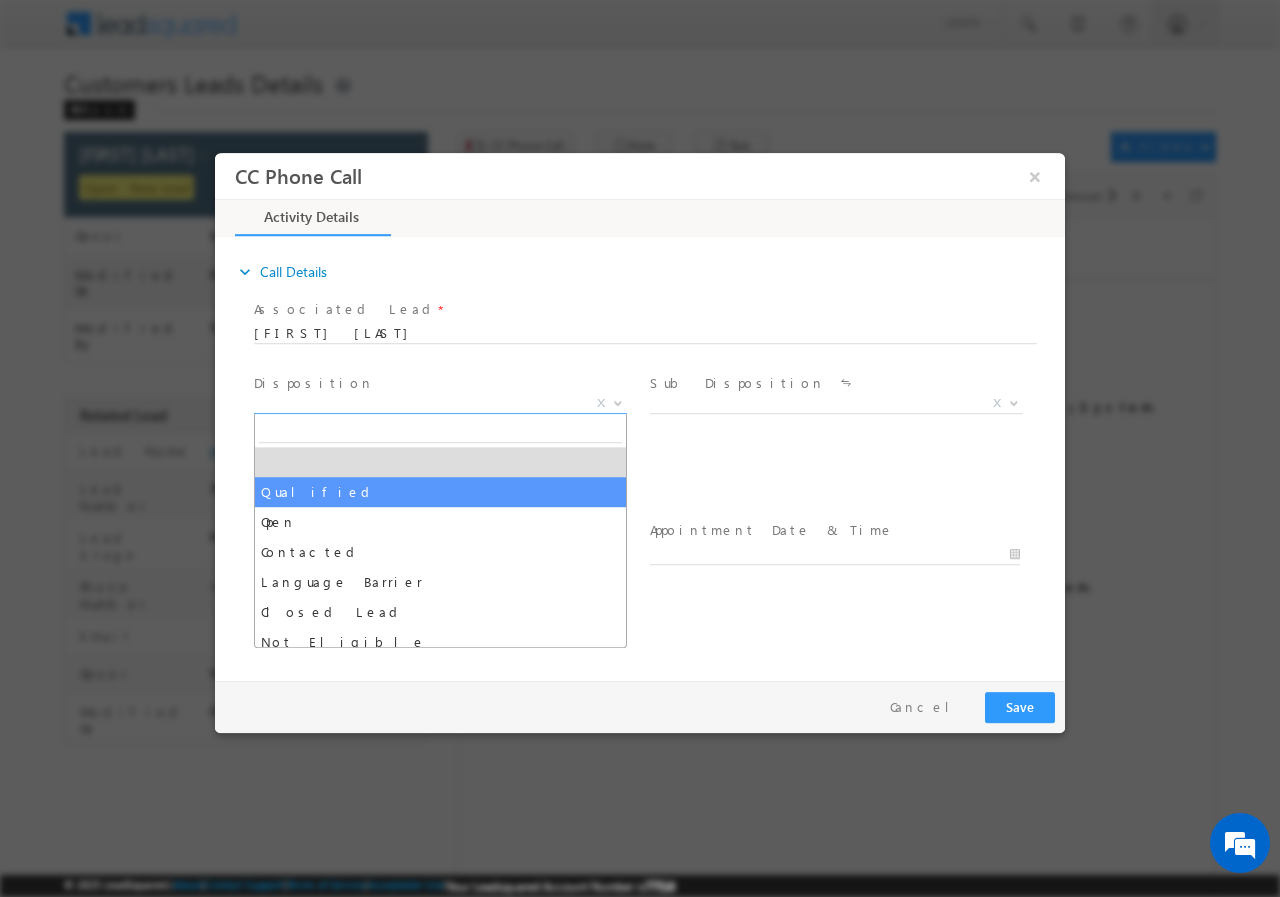 select on "Qualified" 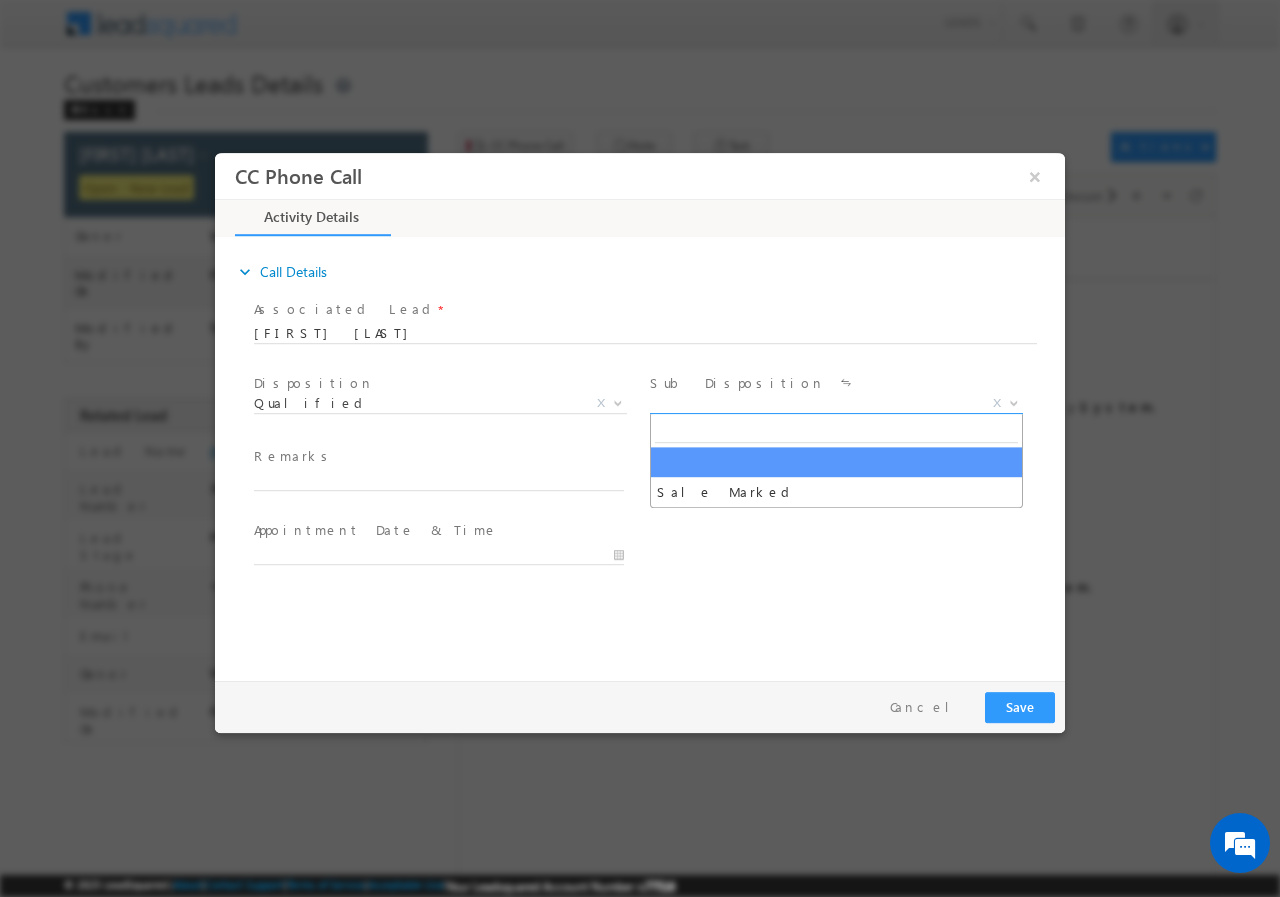 click at bounding box center (1014, 401) 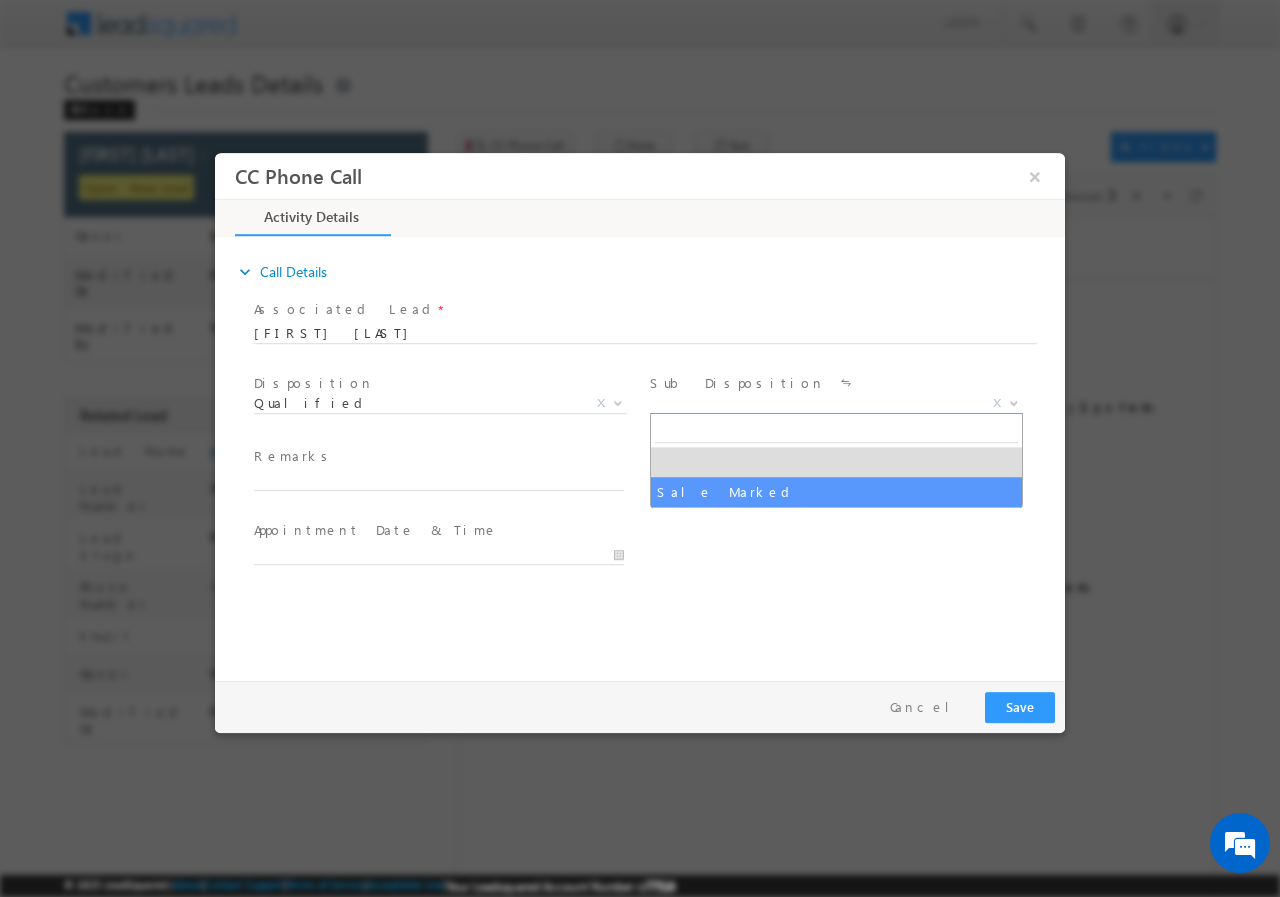 select on "Sale Marked" 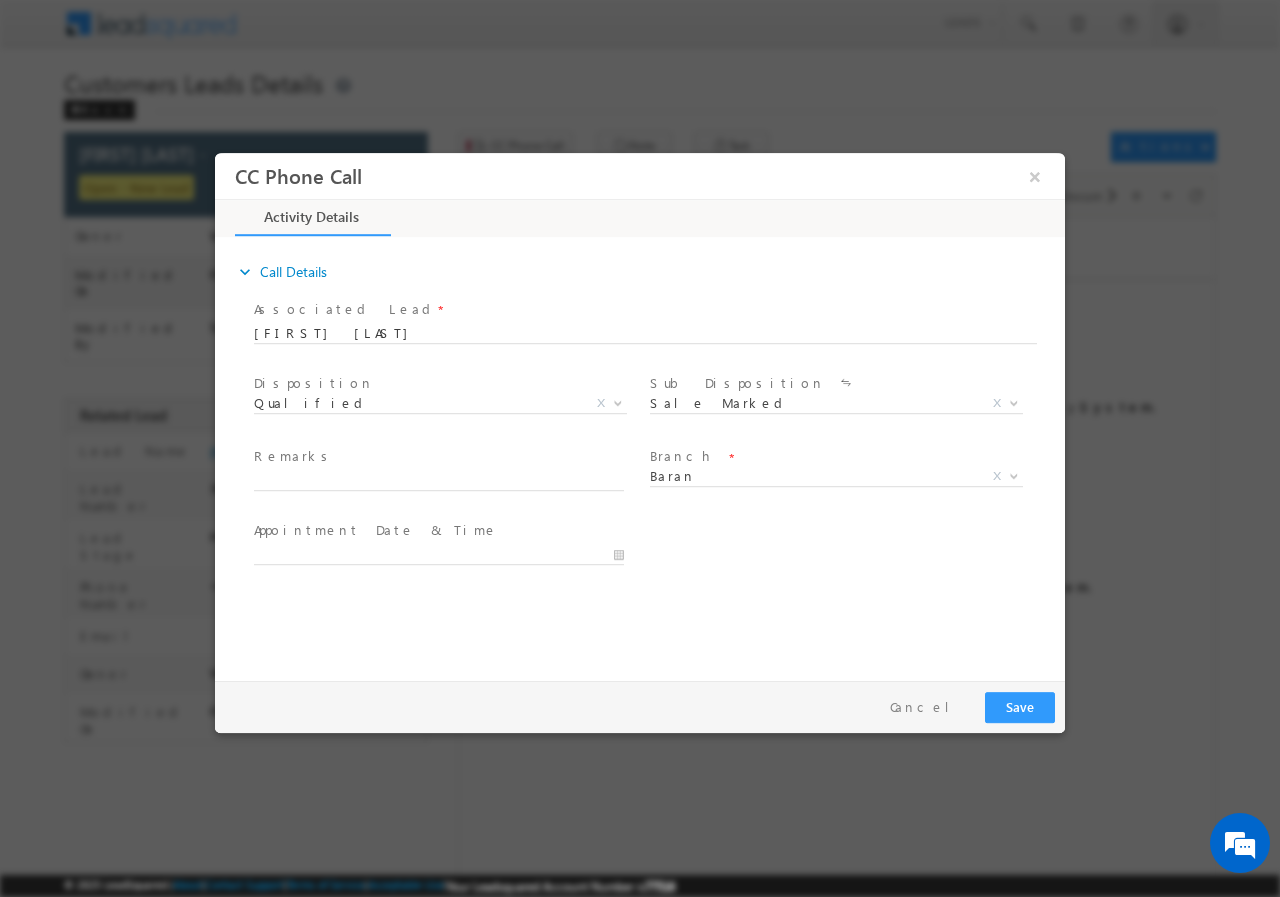 click at bounding box center [448, 553] 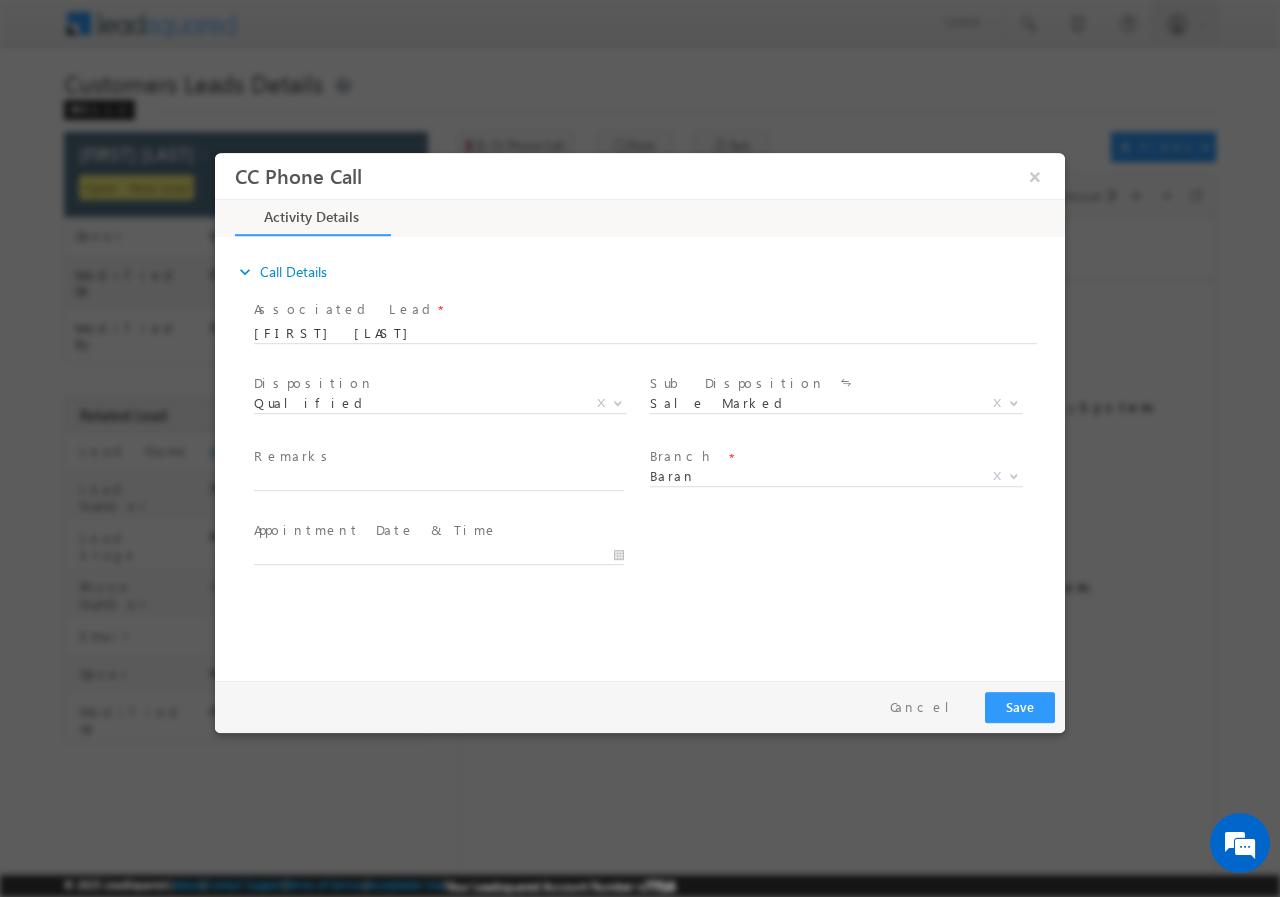 scroll, scrollTop: 0, scrollLeft: 0, axis: both 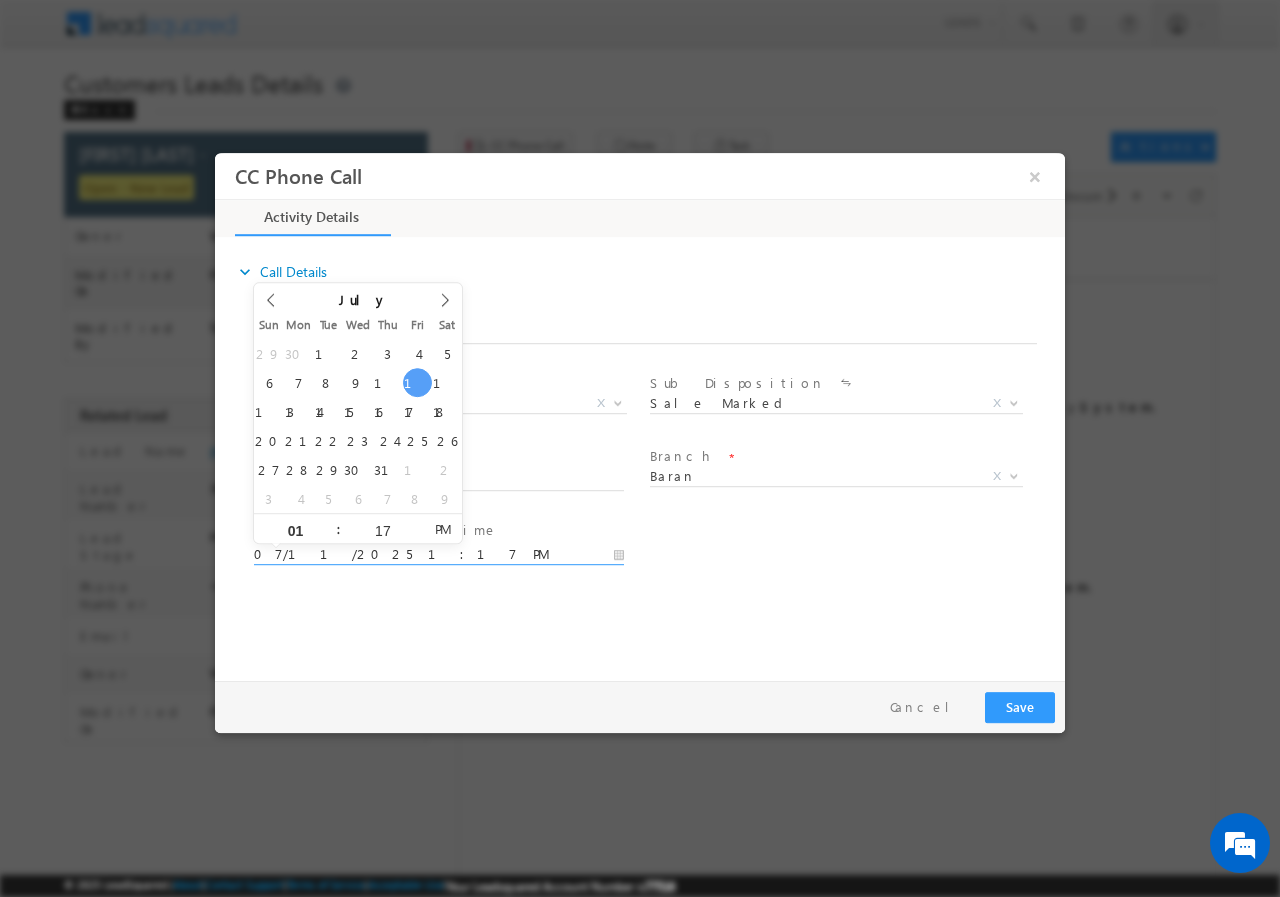 click on "07/11/2025 1:17 PM" at bounding box center (439, 554) 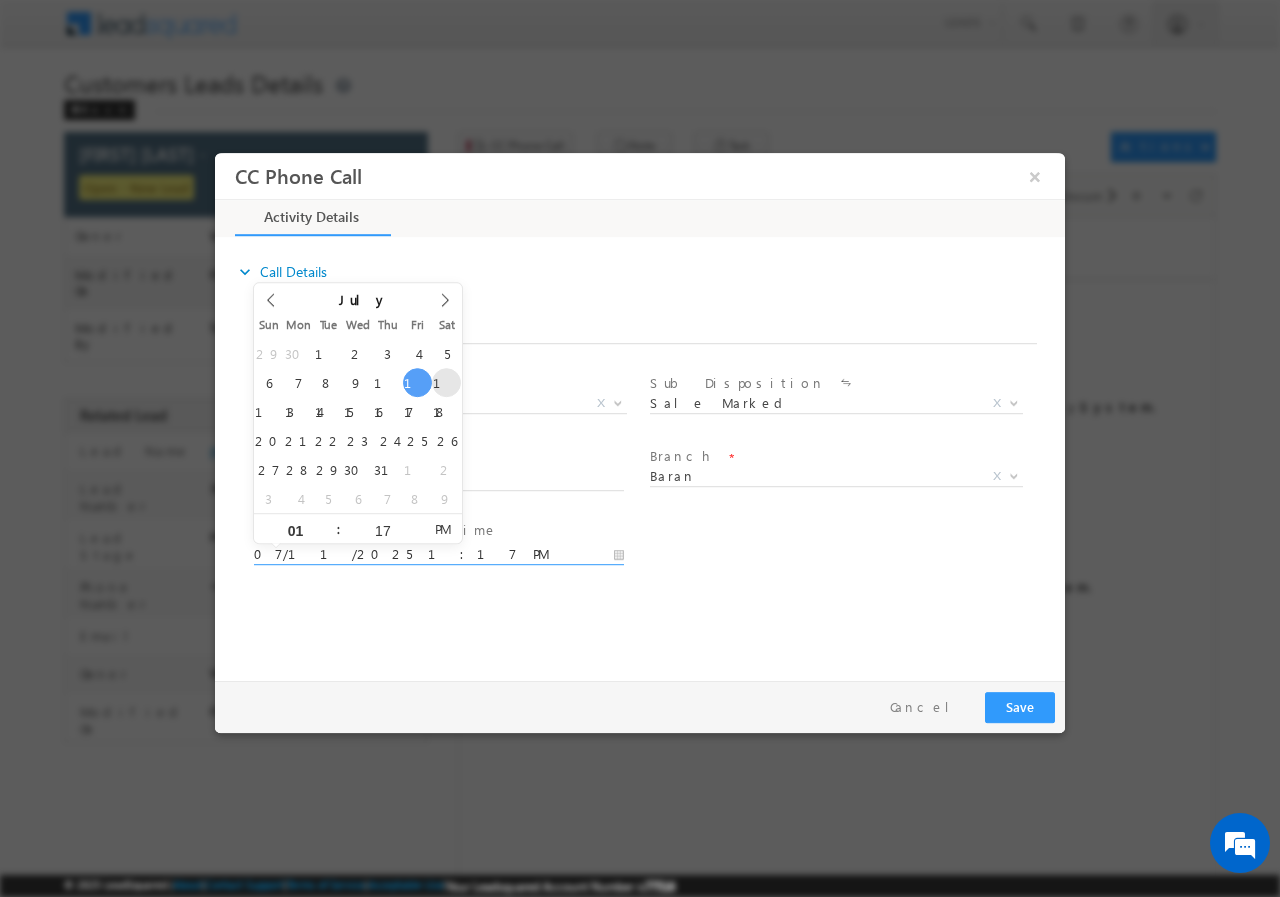type on "07/12/2025 1:17 PM" 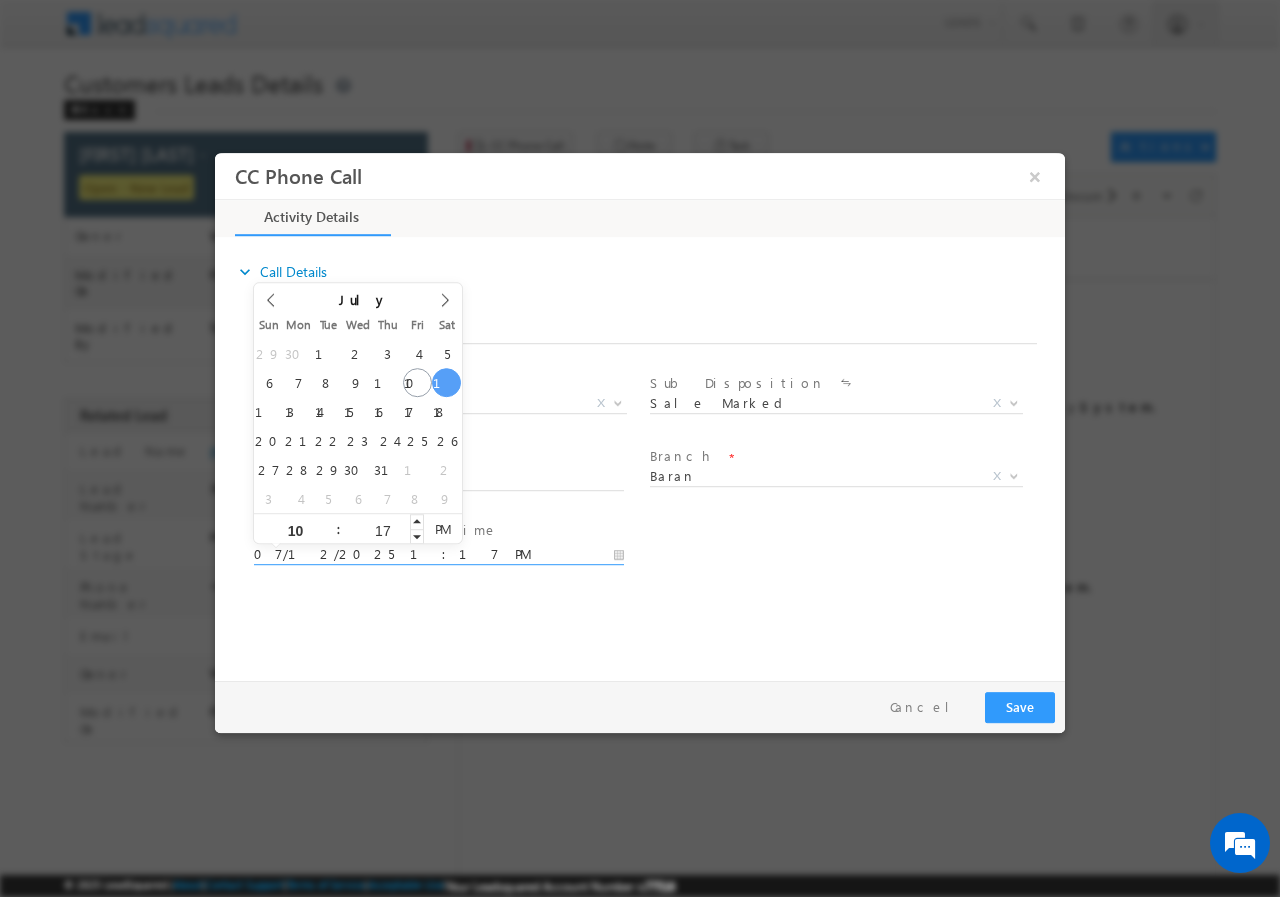 type on "10" 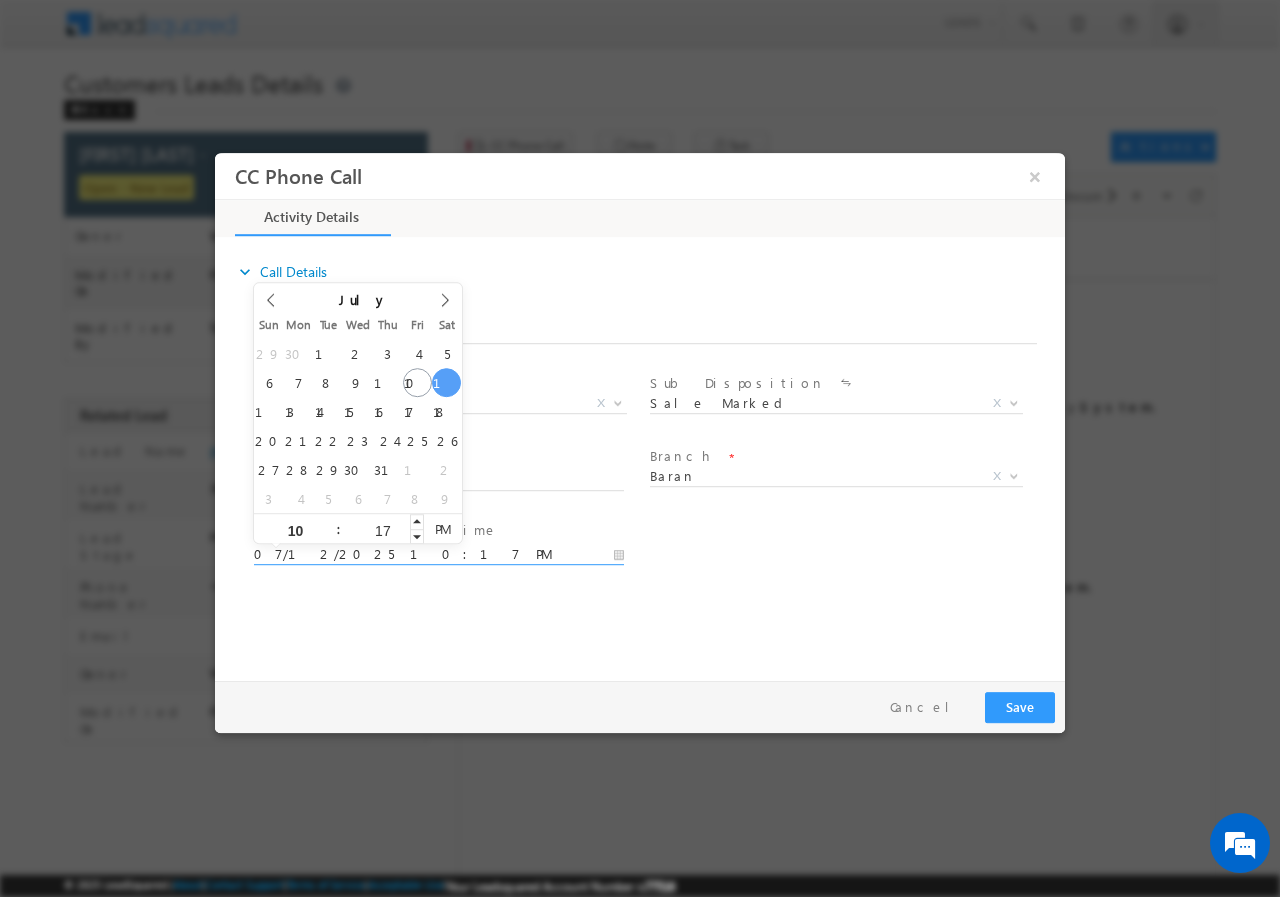 click on "17" at bounding box center [382, 529] 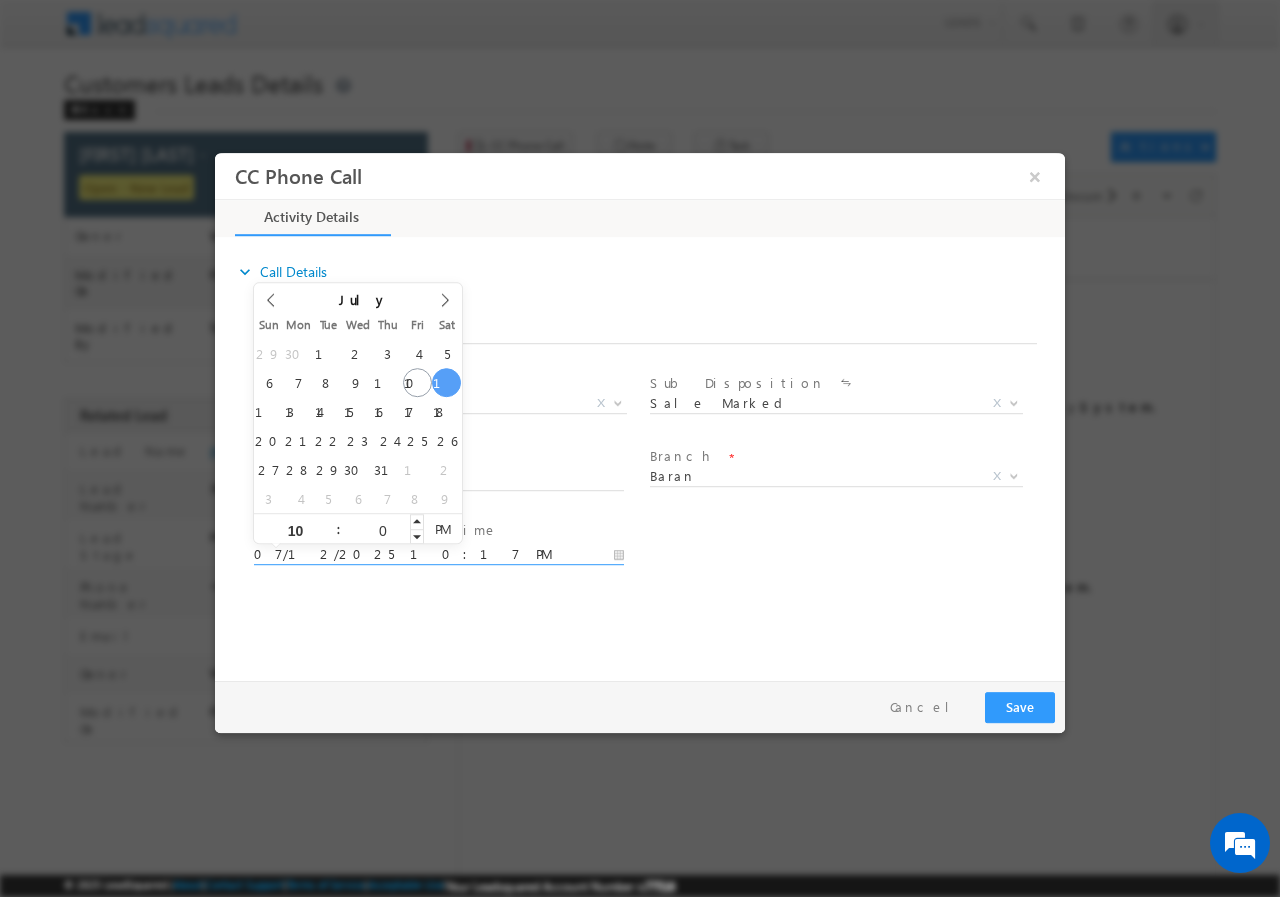 type on "00" 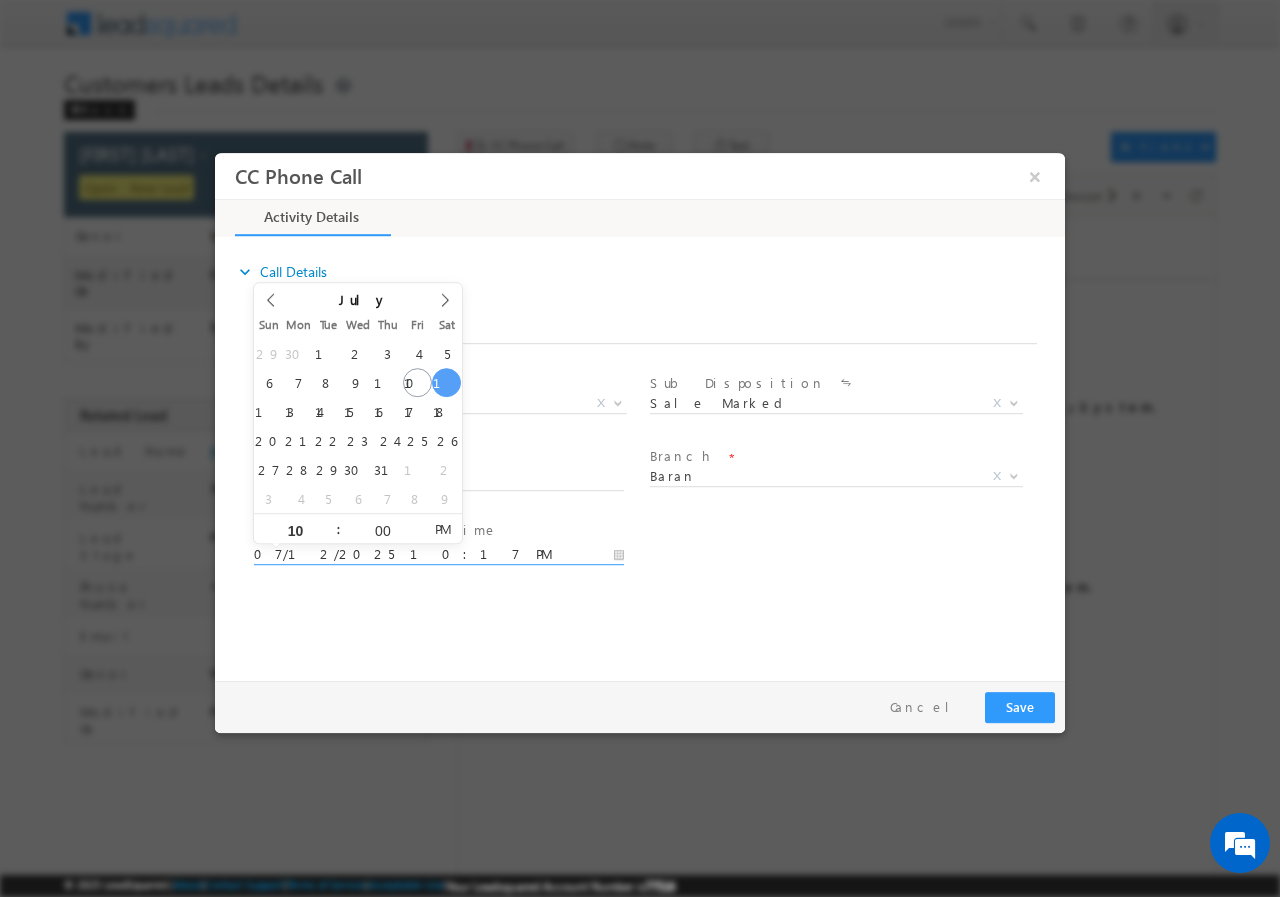 type on "07/12/2025 10:00 AM" 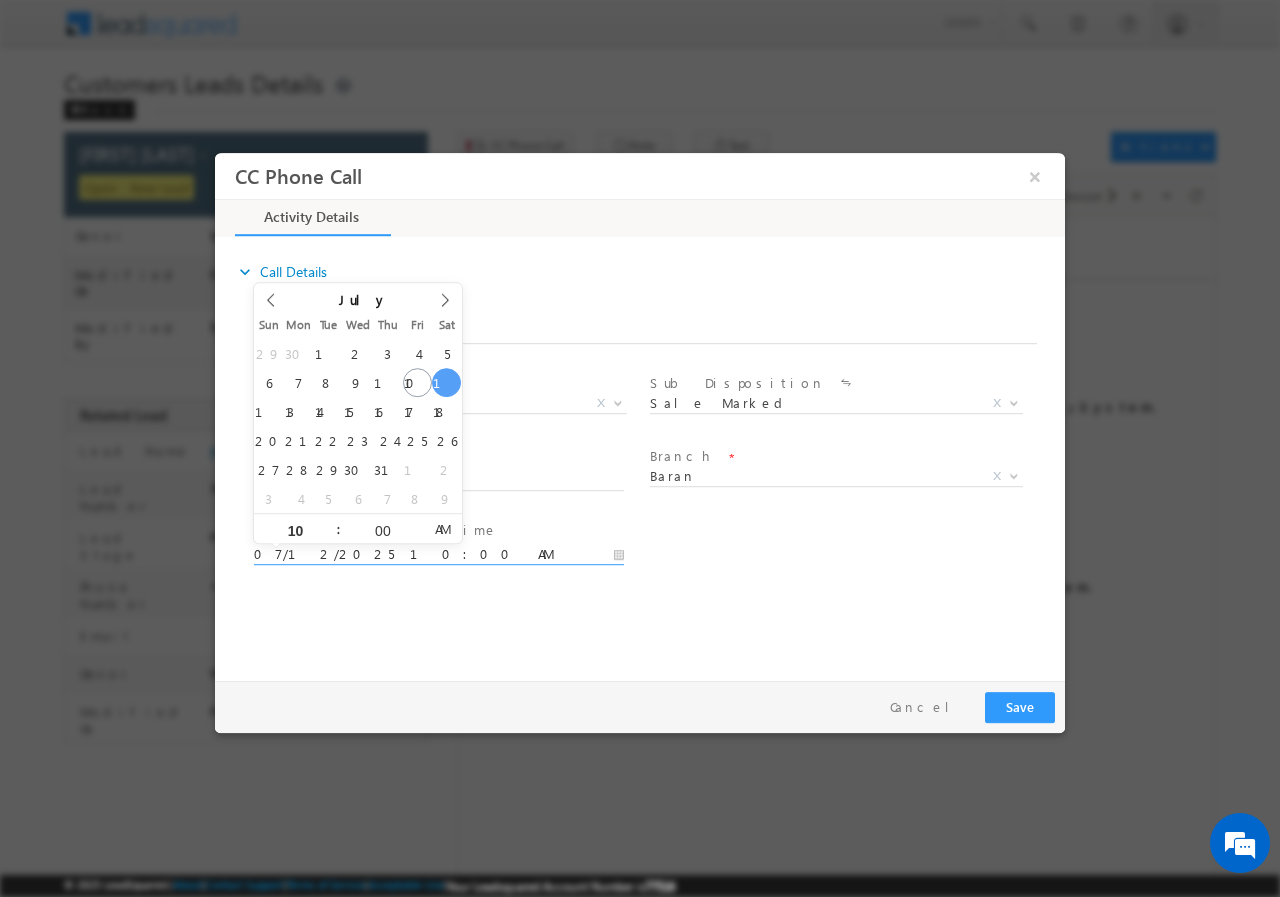 click on "AM" at bounding box center (442, 528) 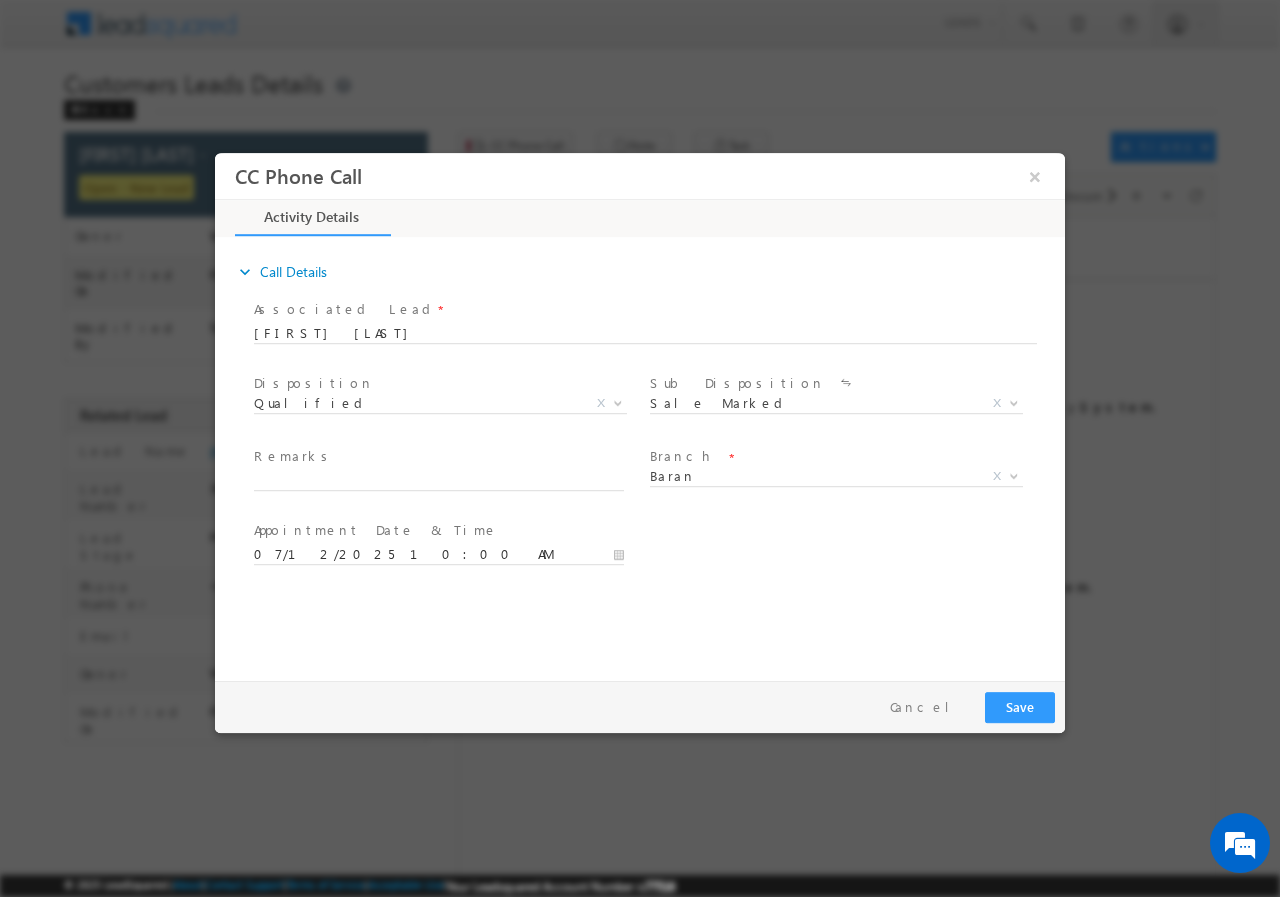 click on "expand_more Call Details
Associated Lead * Mahendra Rathore Mahendra Rathore Yes" at bounding box center [645, 455] 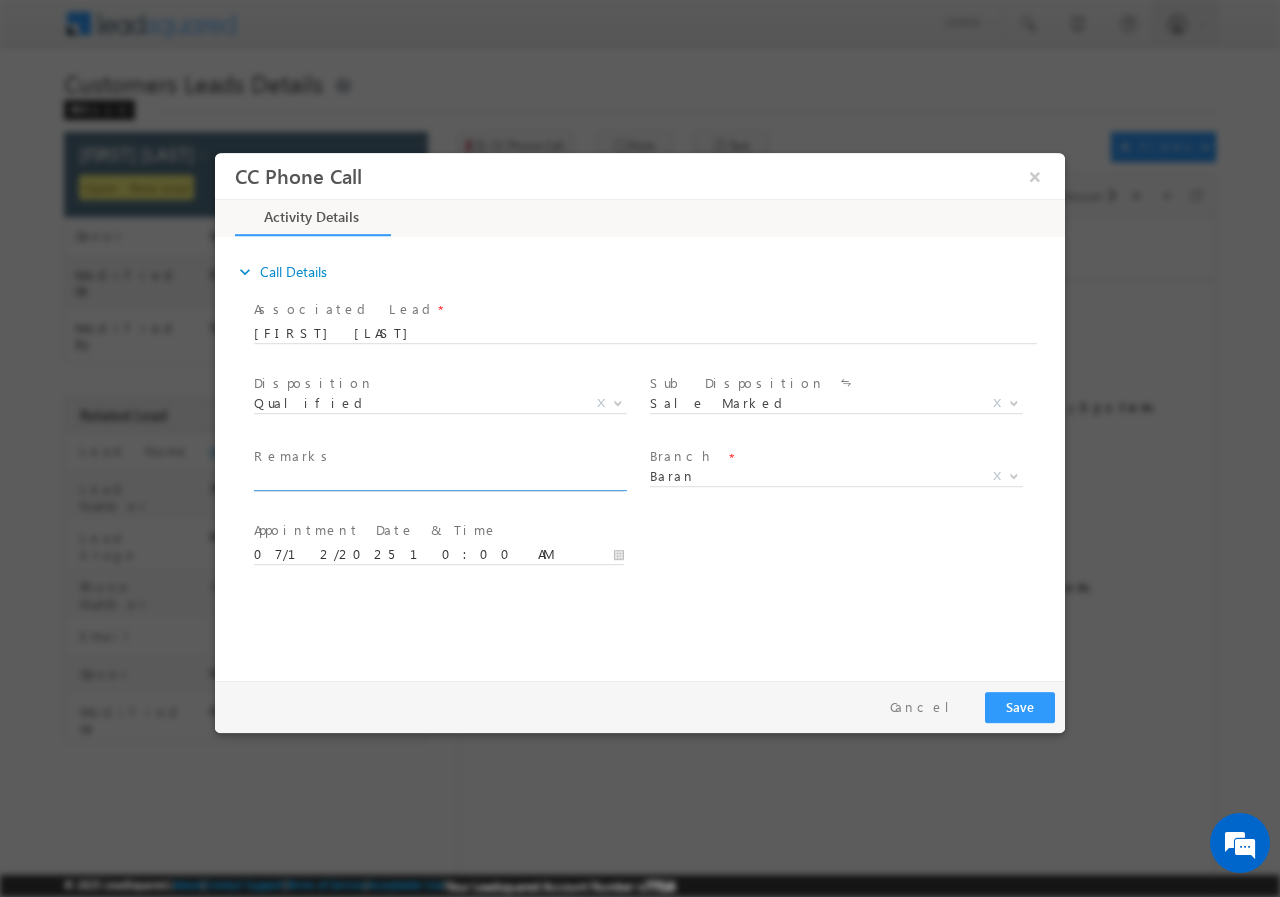 click at bounding box center [439, 480] 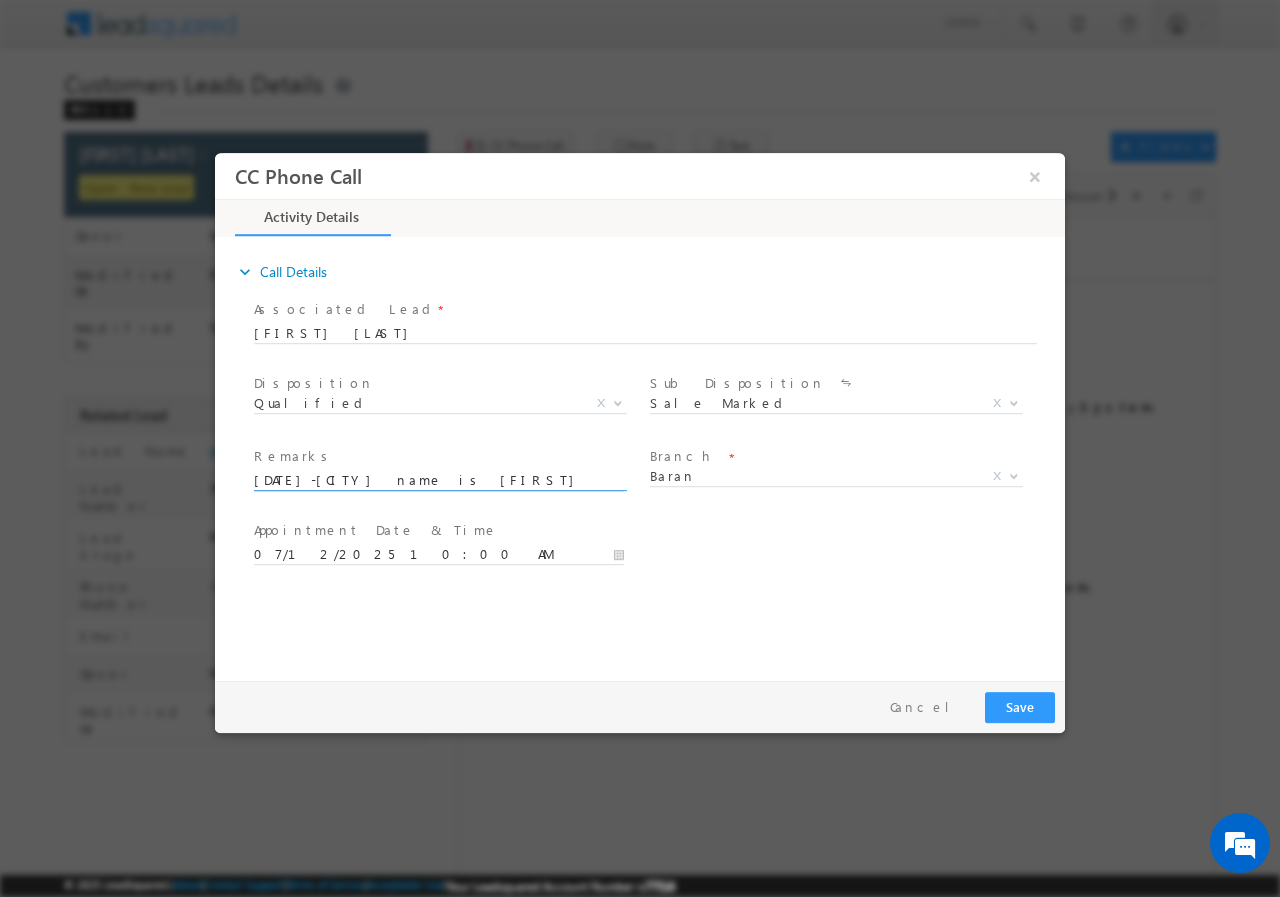 scroll, scrollTop: 0, scrollLeft: 848, axis: horizontal 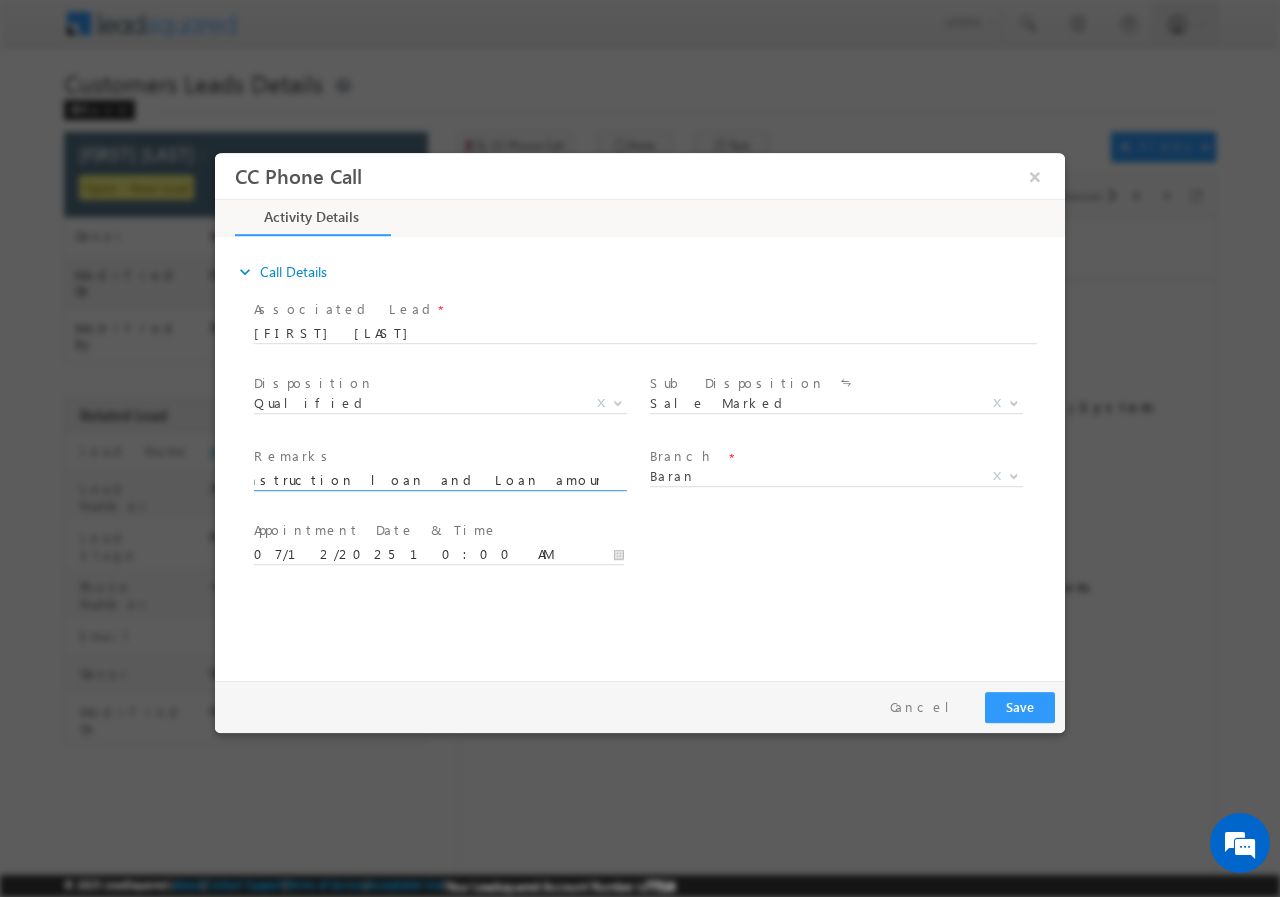 type on "11/07-Customer name is Mahendra Rathore Customer age is 58 yrs he  want home Construction loan and Loan amount is 5 lakh profession is salaried monthly income is 25 k no obligation property address  M" 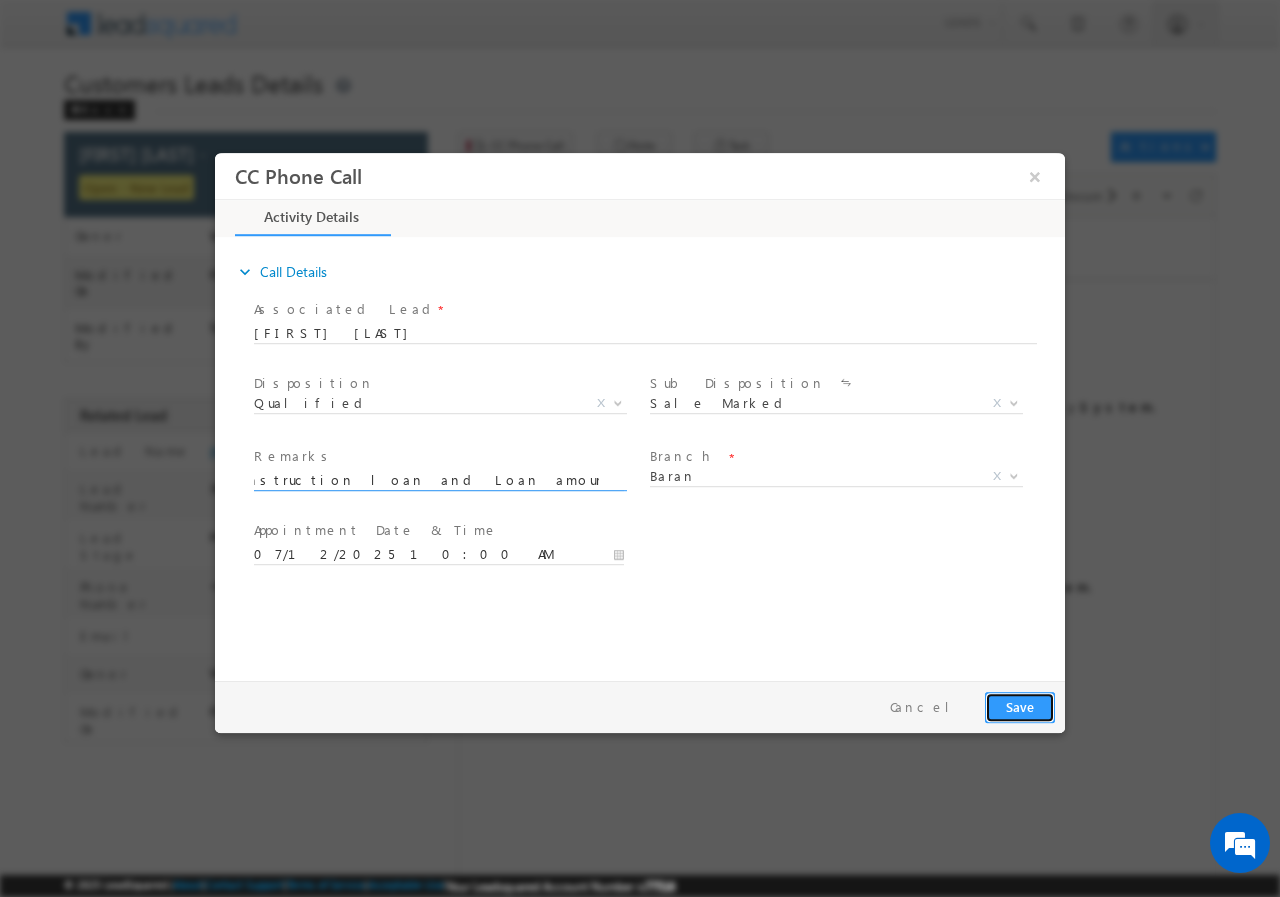 click on "Save" at bounding box center [1020, 706] 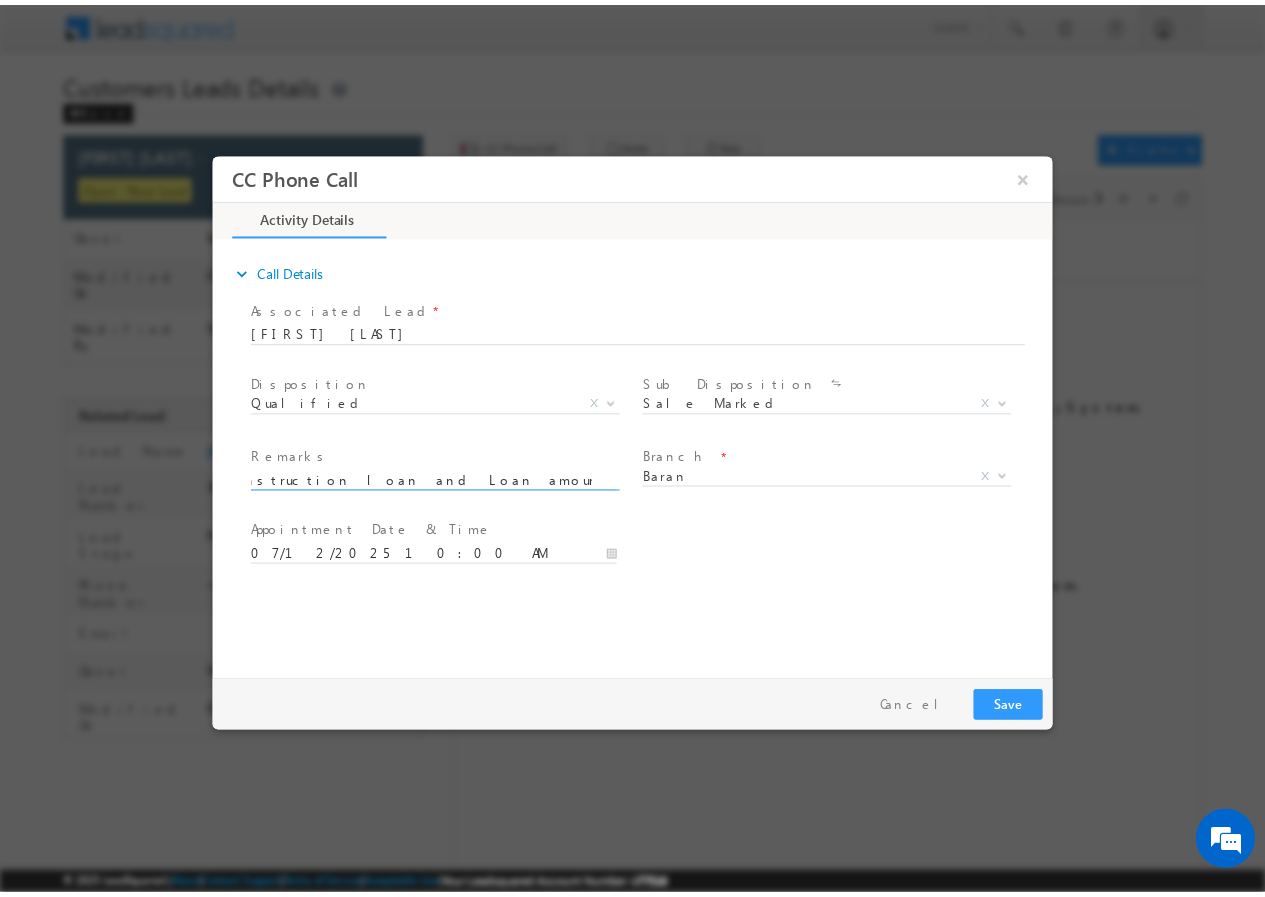 scroll, scrollTop: 0, scrollLeft: 0, axis: both 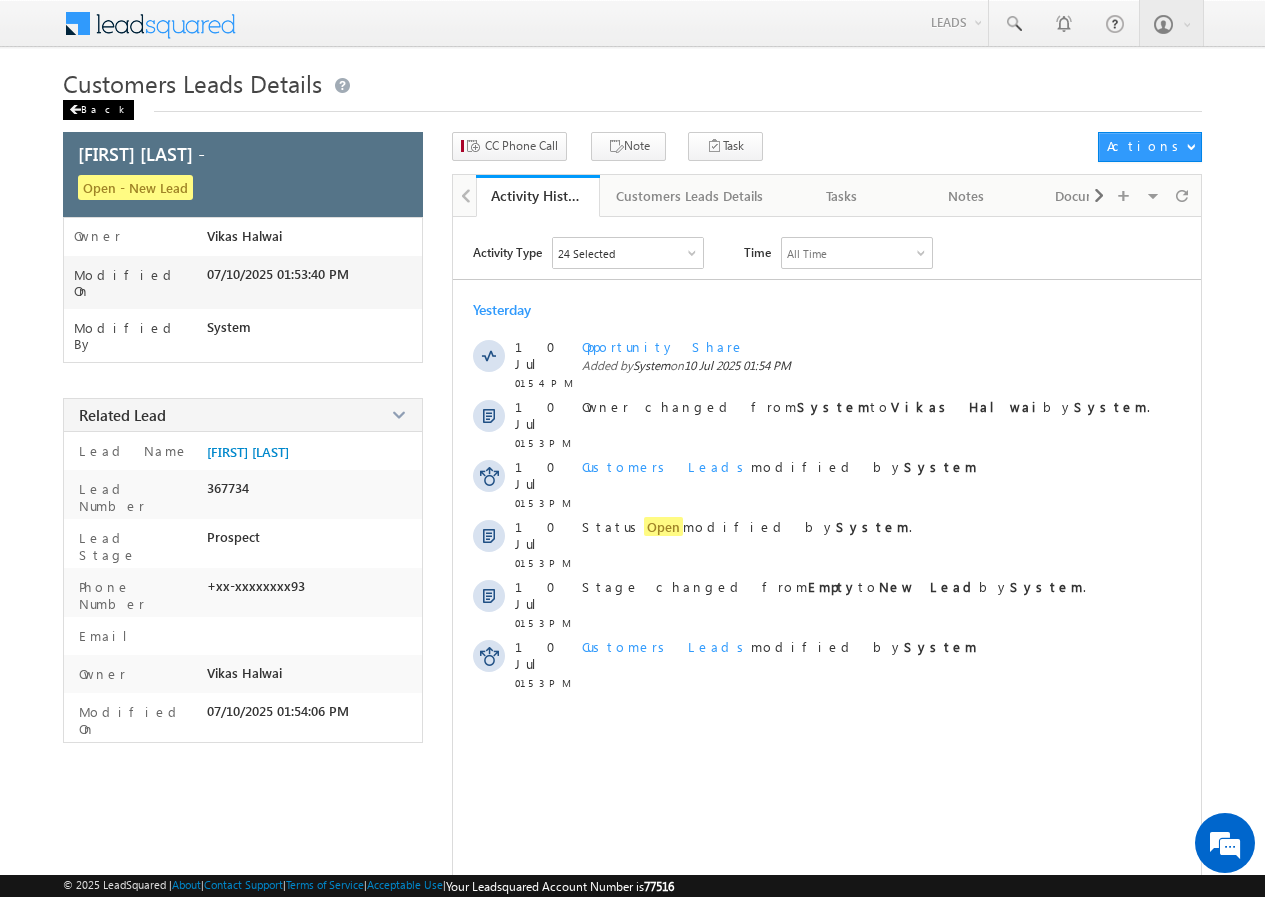 click on "Back" at bounding box center [98, 110] 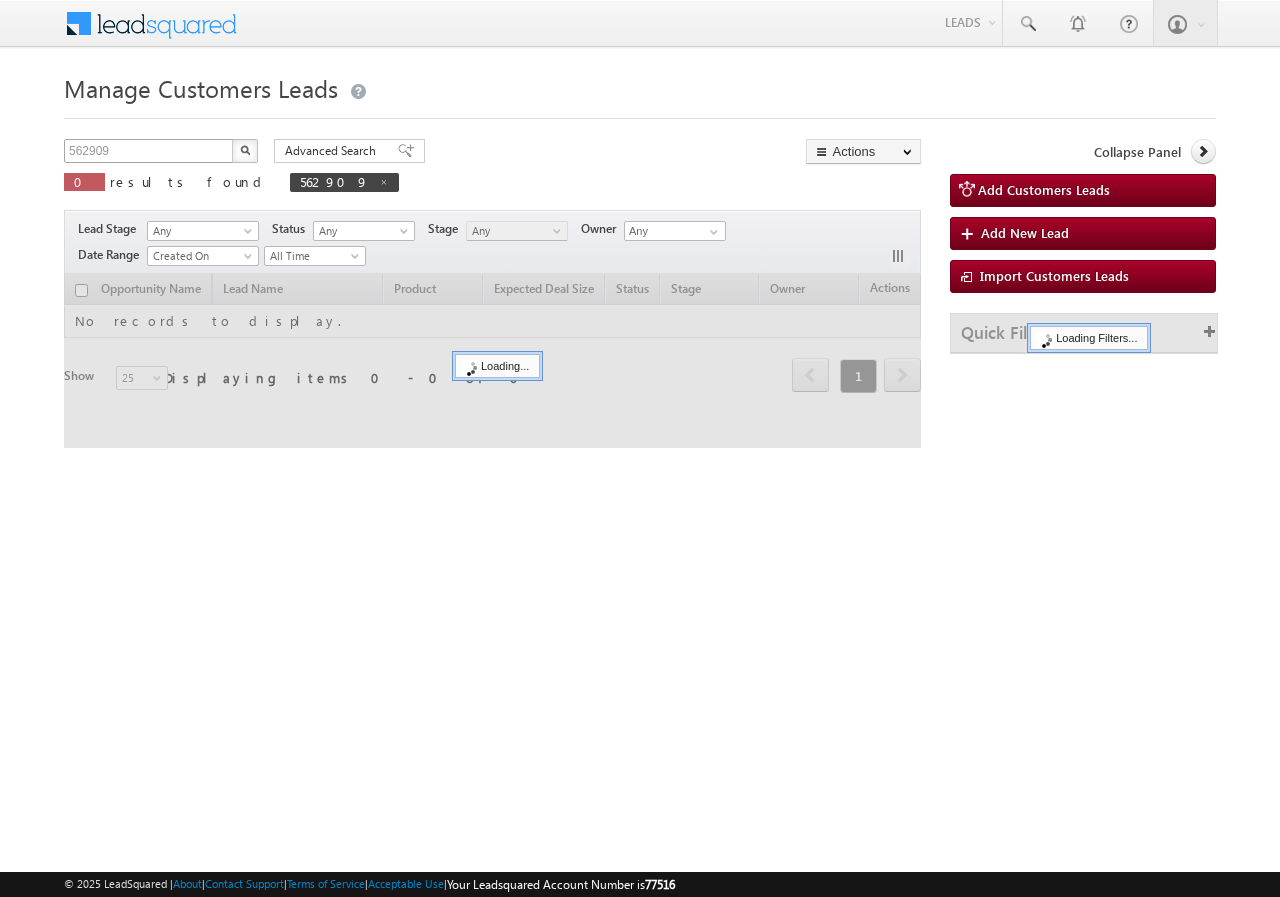 scroll, scrollTop: 0, scrollLeft: 0, axis: both 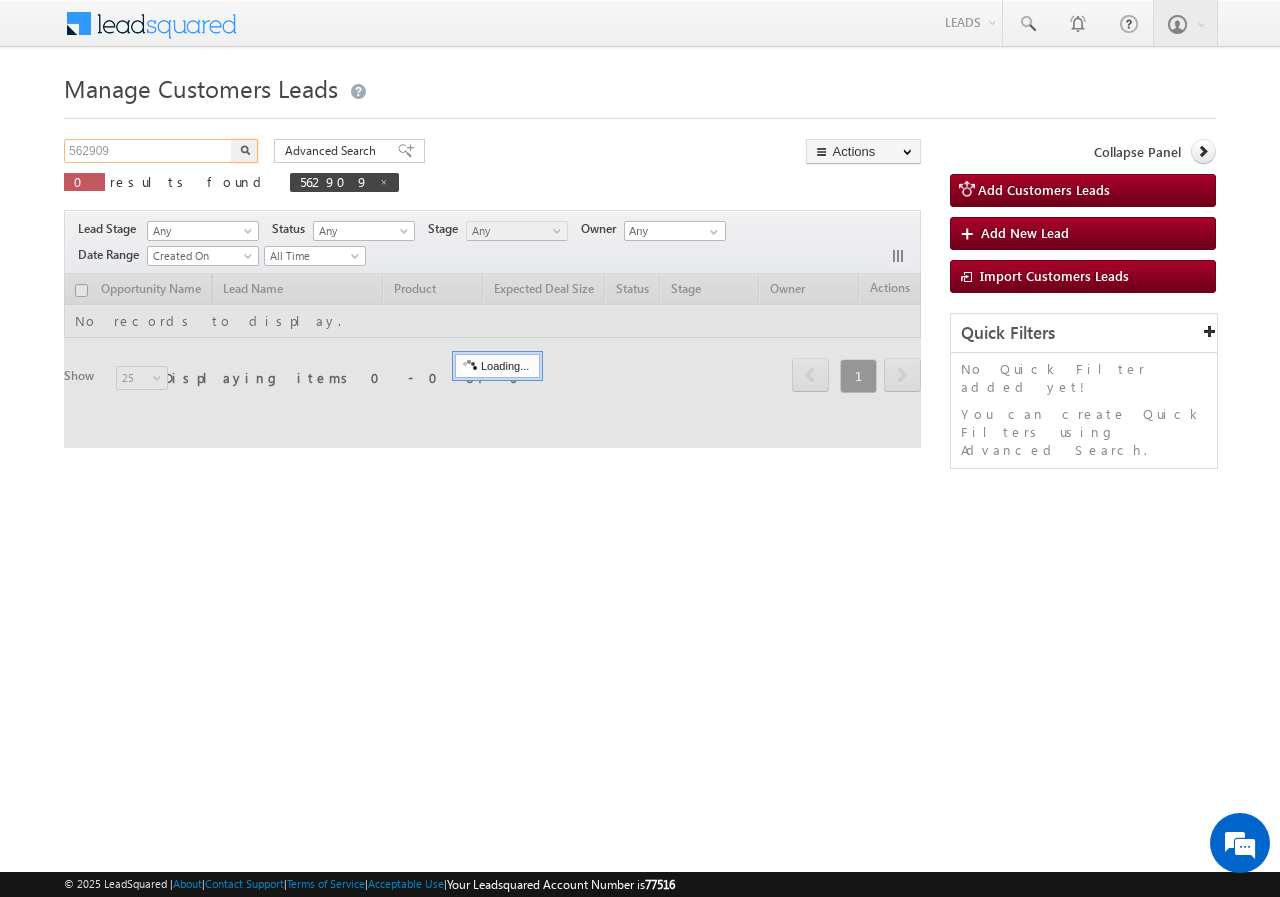 drag, startPoint x: 181, startPoint y: 147, endPoint x: 0, endPoint y: 126, distance: 182.21416 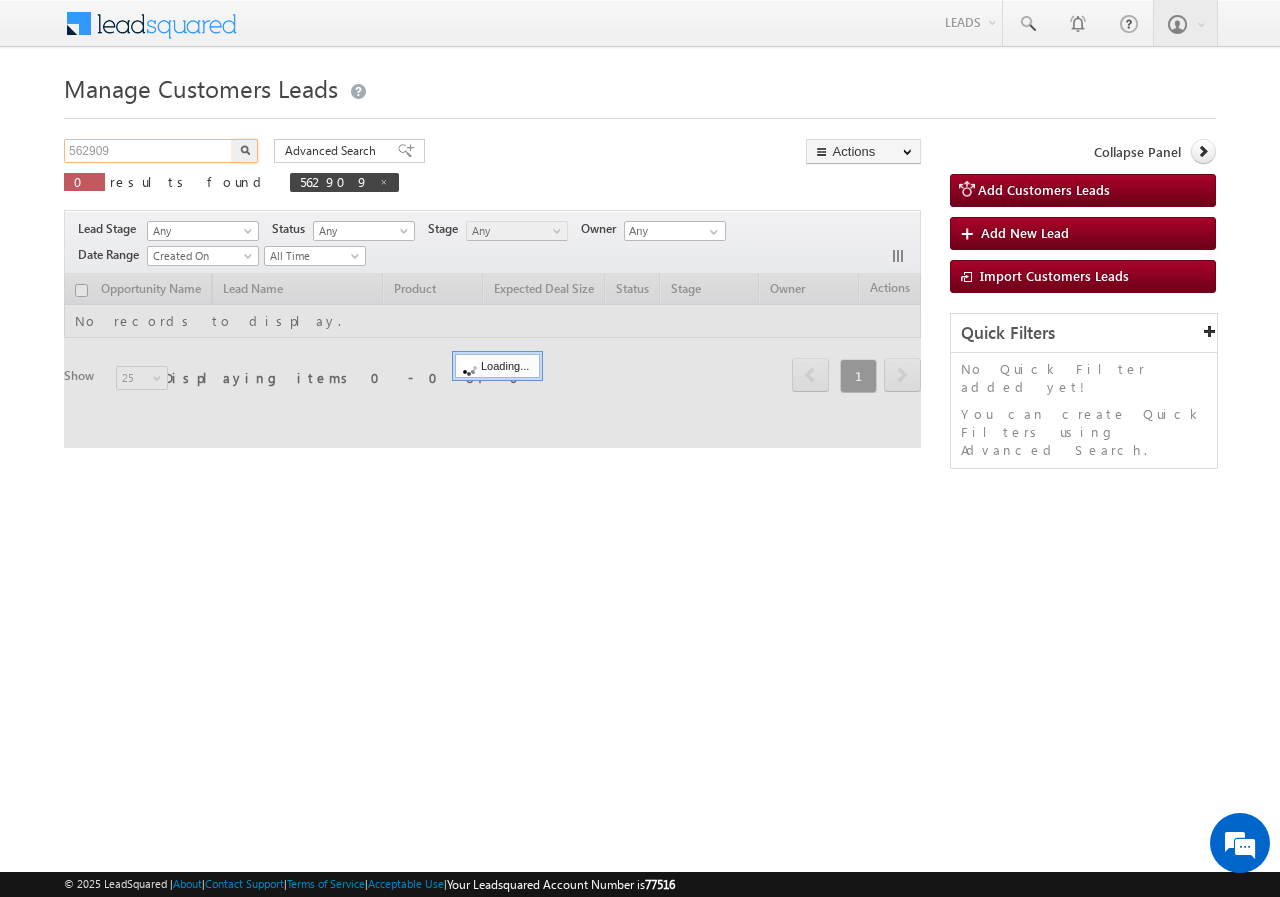 click on "Menu
Rubi Yadav
vikas .halw ai+7@ kserv e.co." at bounding box center (640, 283) 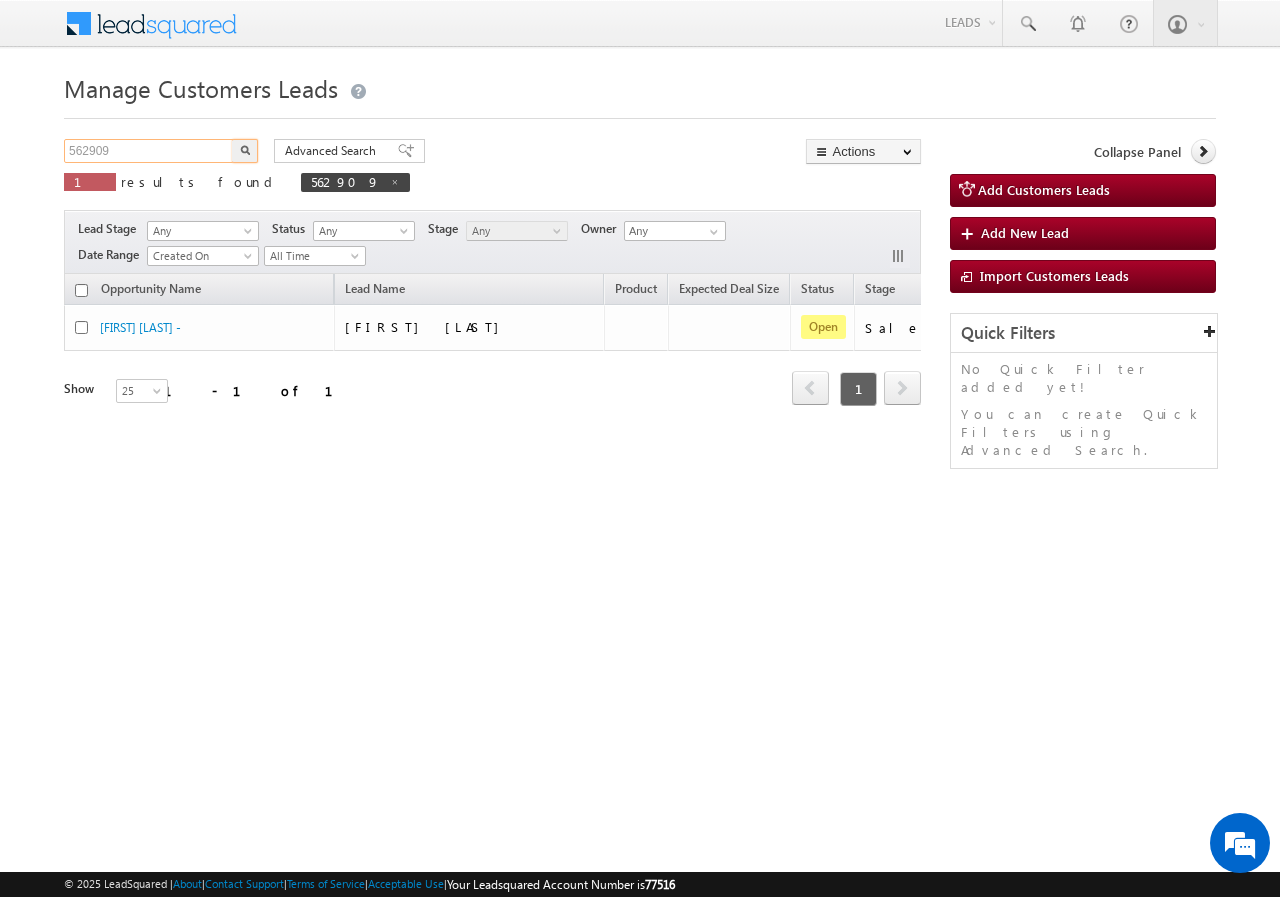 paste on "3277" 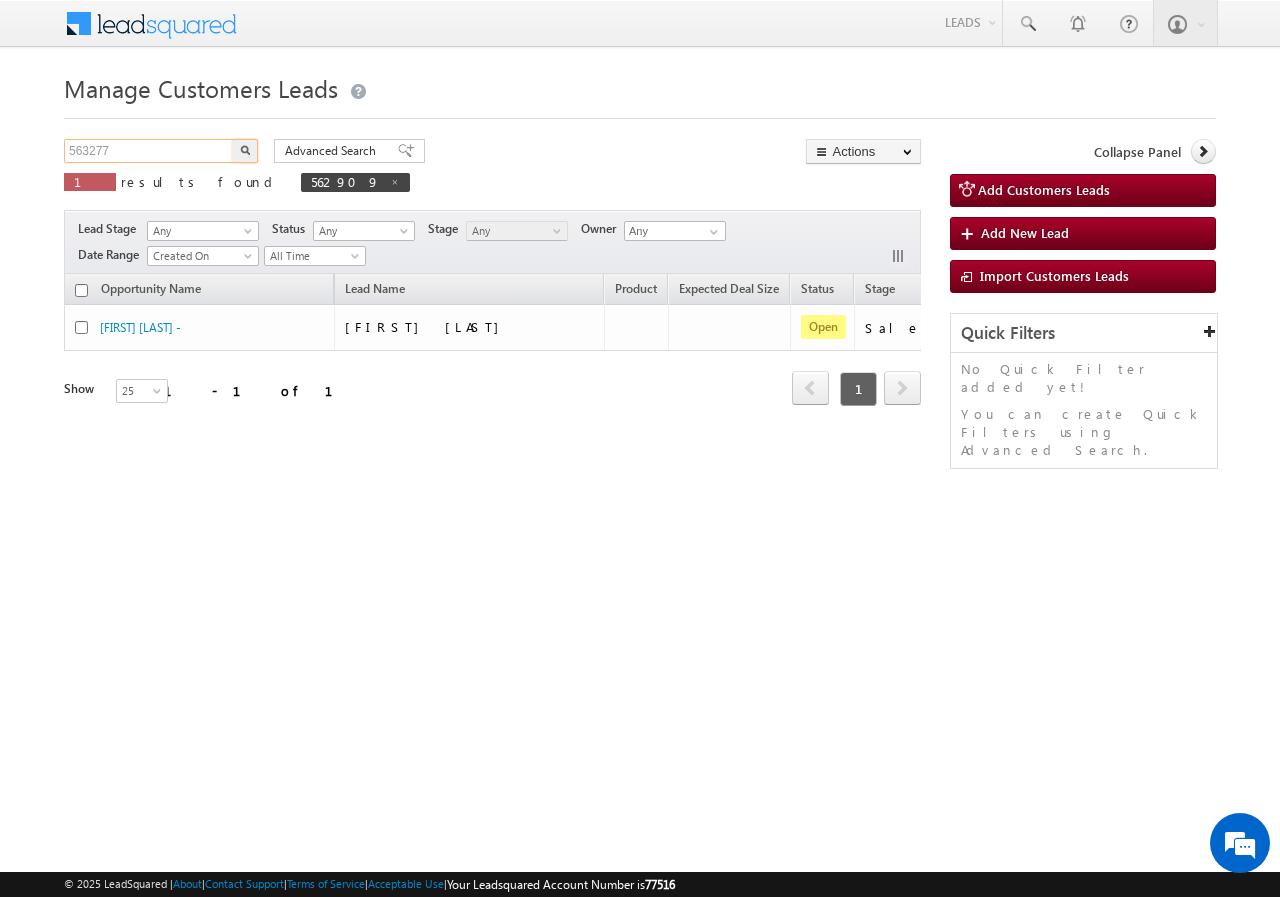 type on "563277" 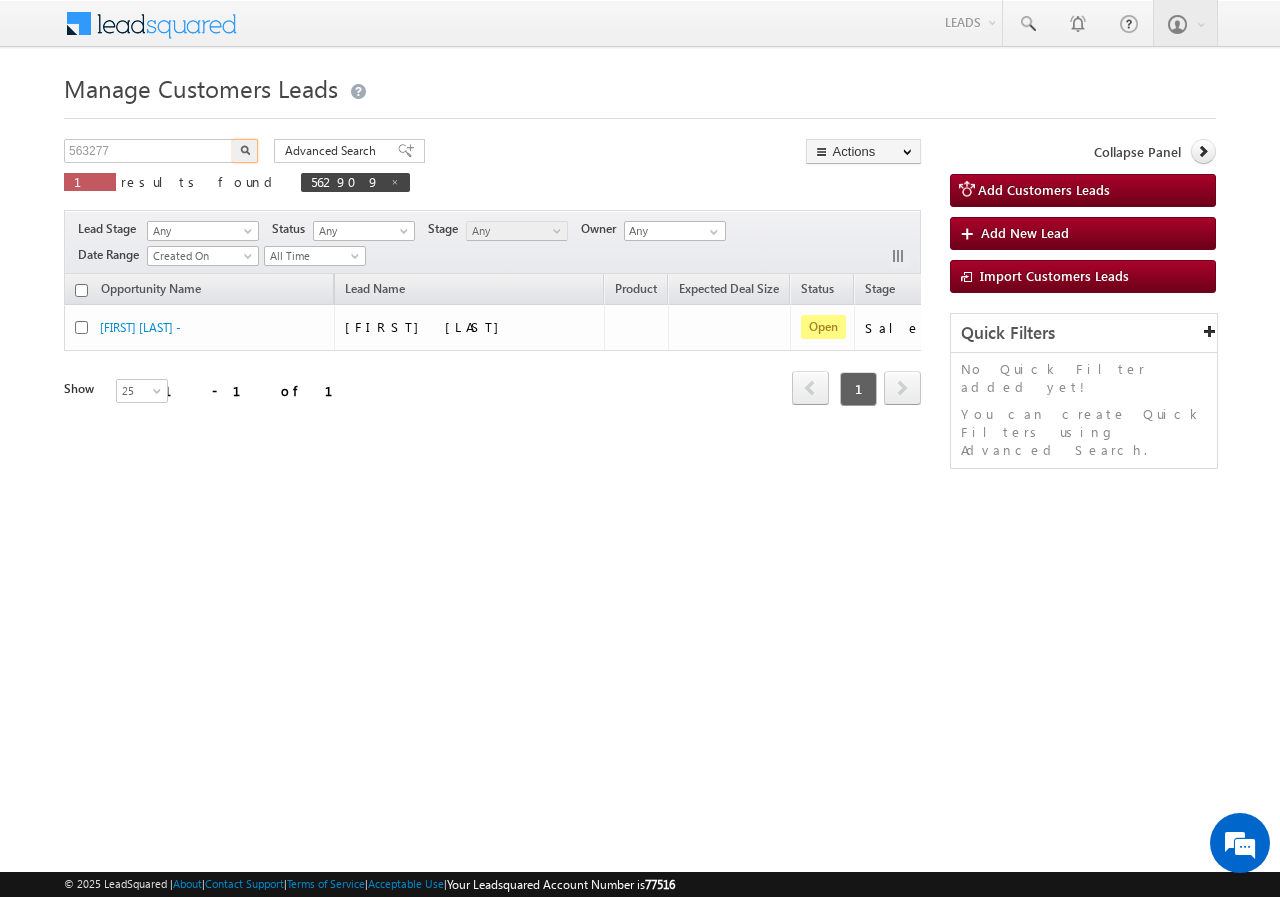click at bounding box center (245, 150) 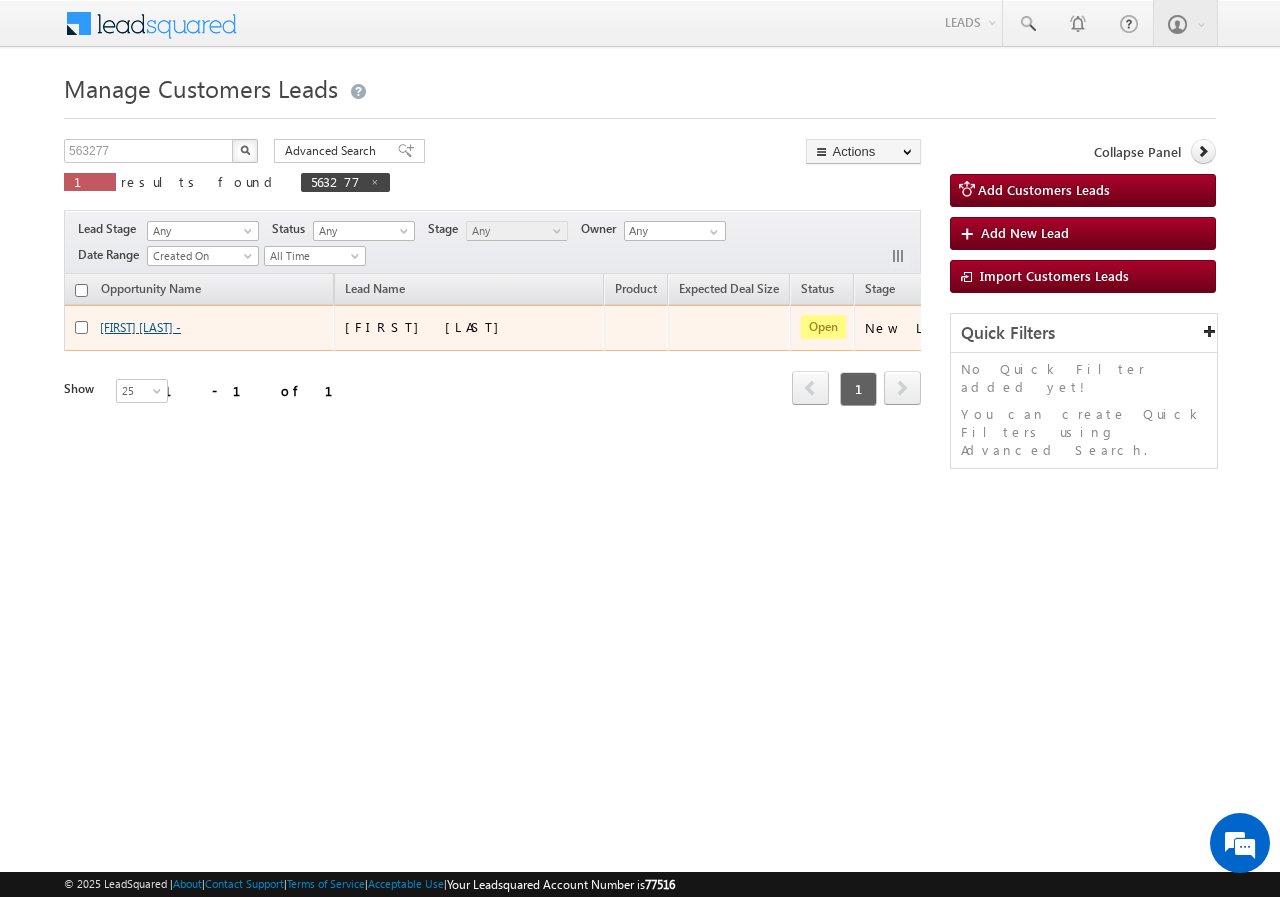 click on "[NAME] [NAME] [NAME] -" at bounding box center (140, 327) 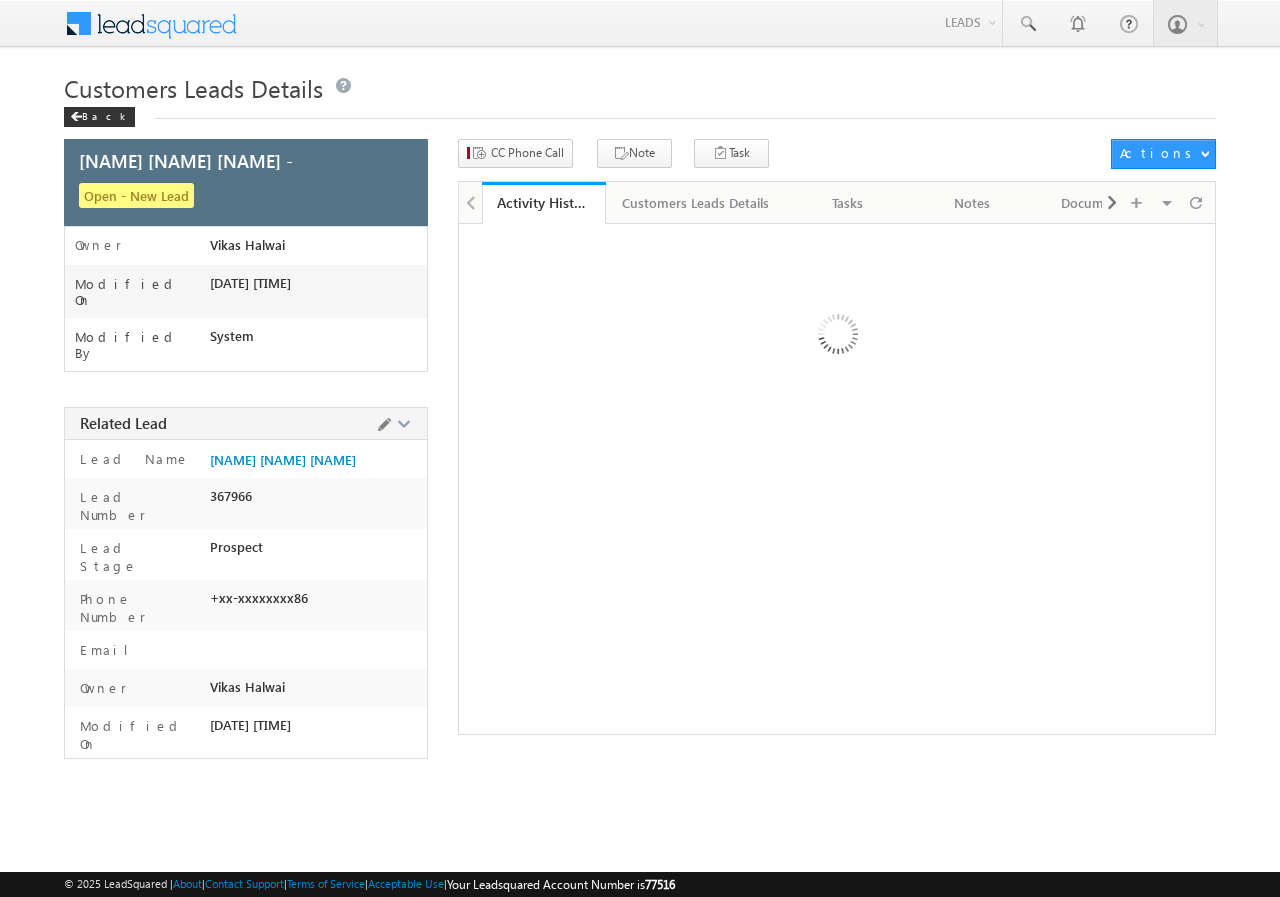 scroll, scrollTop: 0, scrollLeft: 0, axis: both 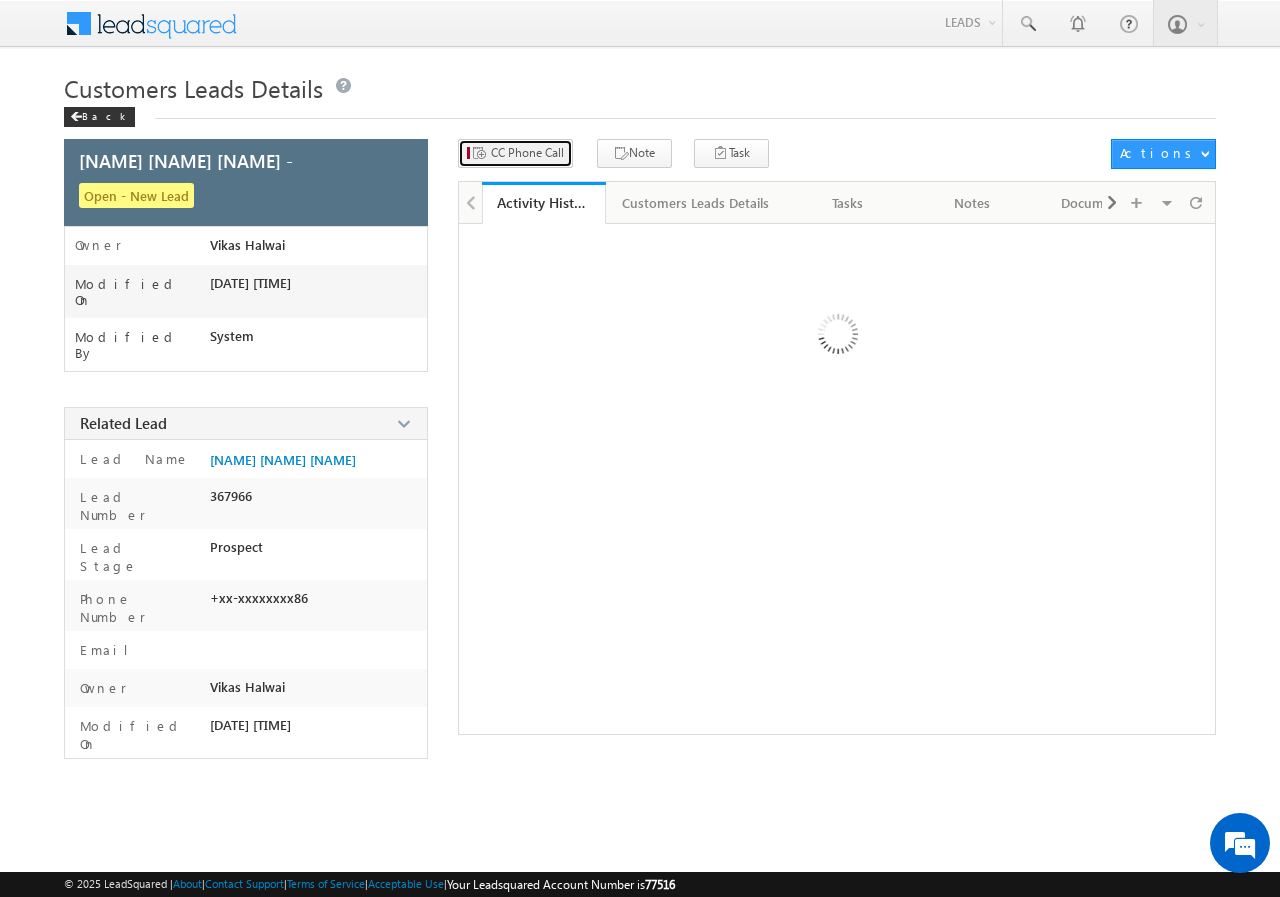 click on "CC Phone Call
Note
Task
Actions Automation   Report" at bounding box center [837, 160] 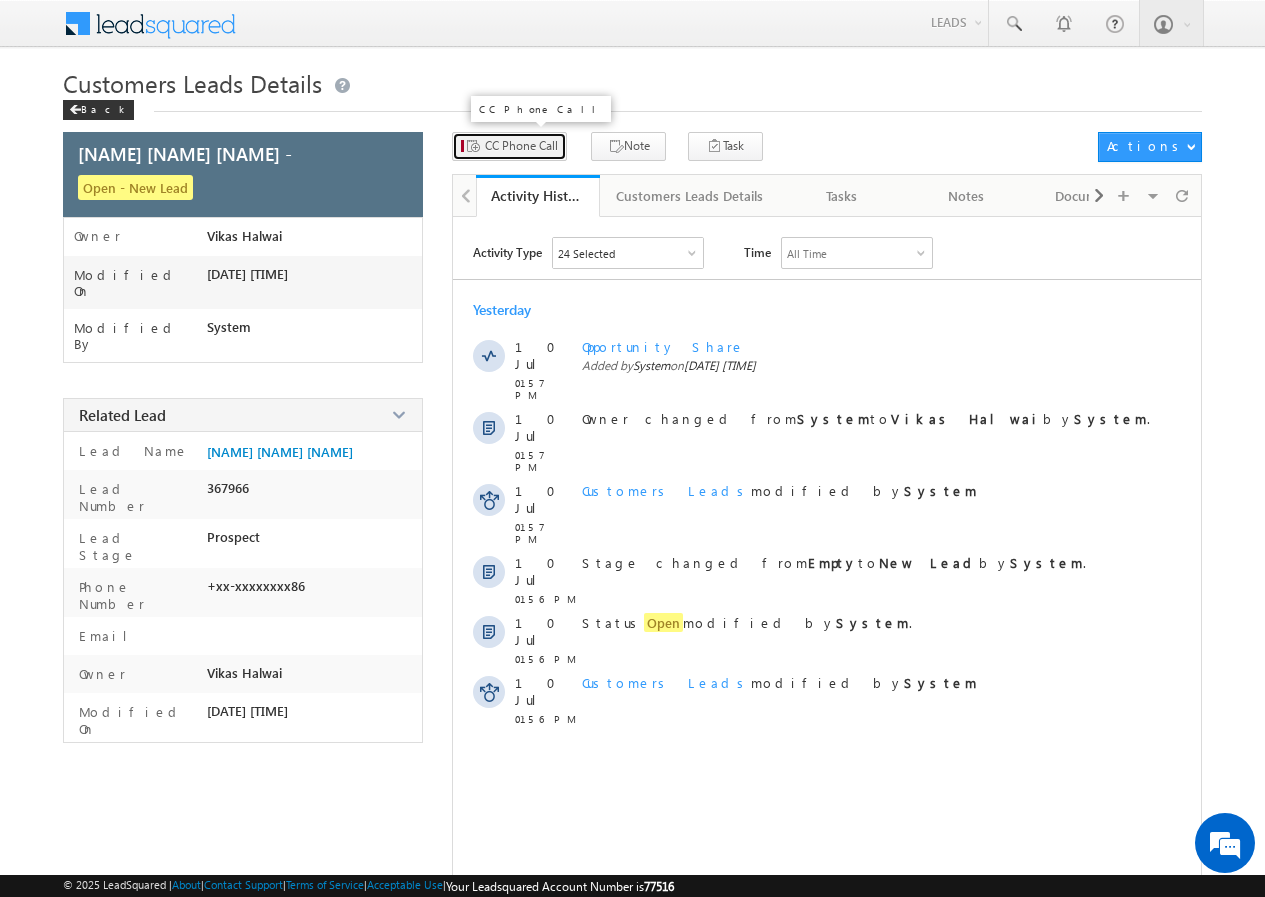 click on "CC Phone Call" at bounding box center [509, 146] 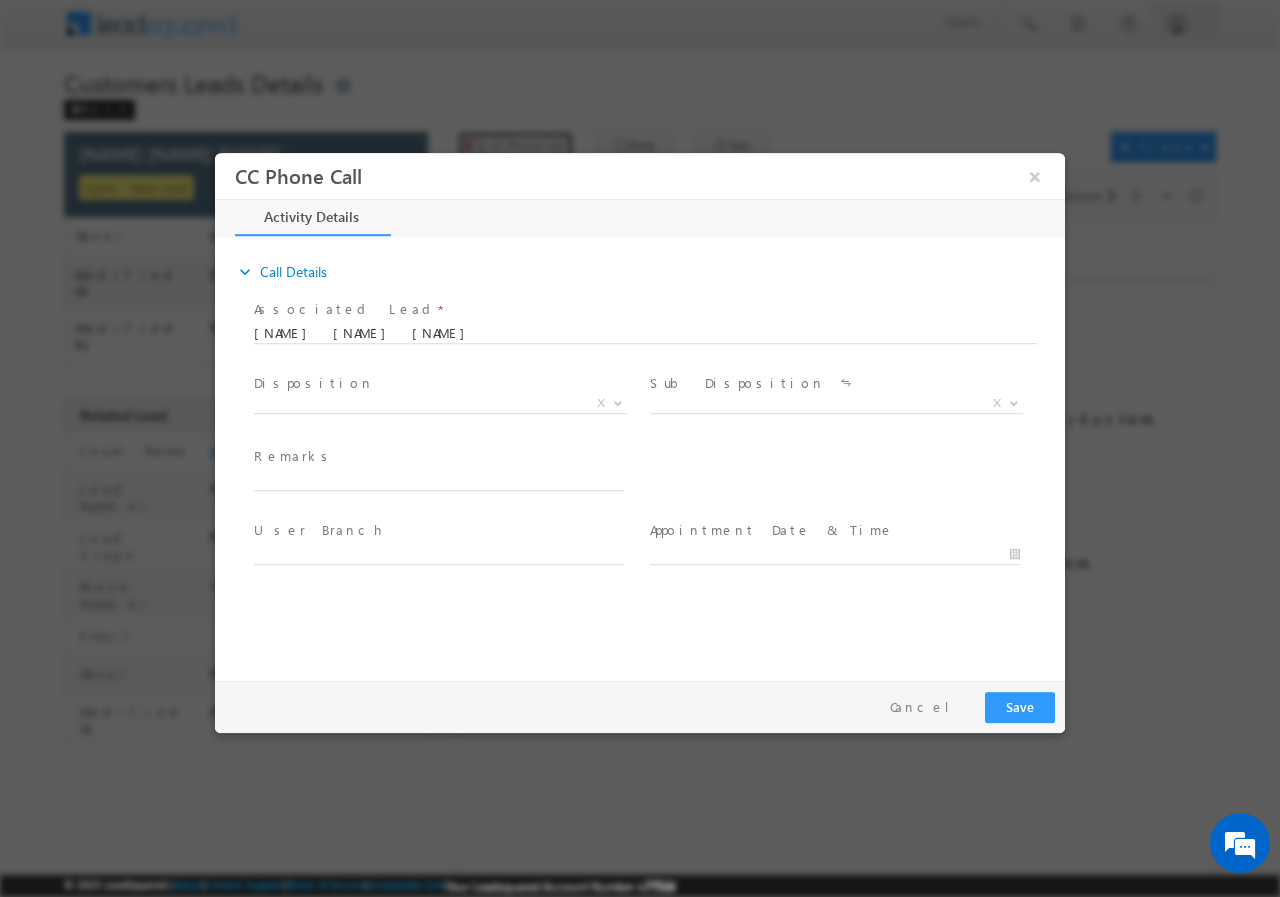 scroll, scrollTop: 0, scrollLeft: 0, axis: both 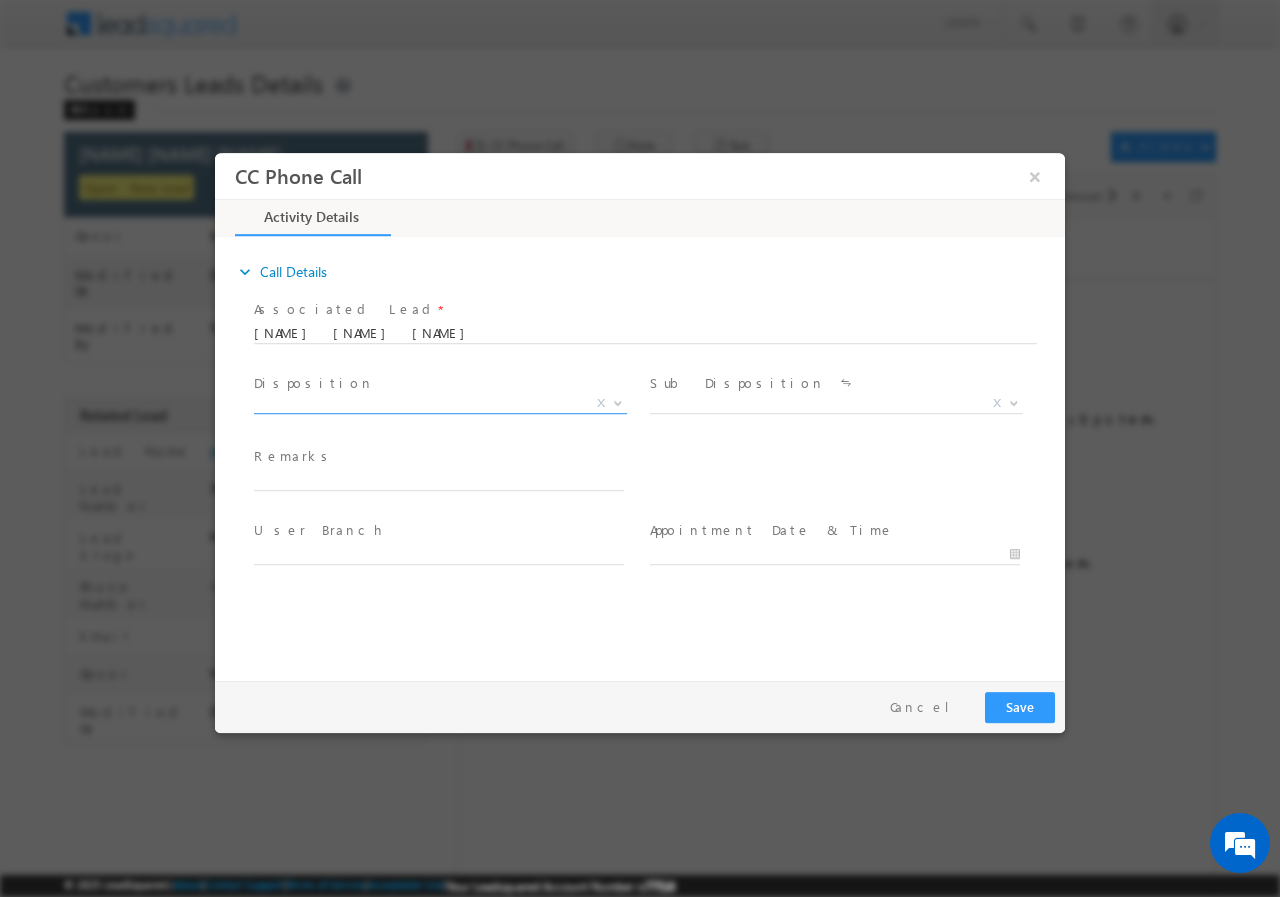 click at bounding box center [616, 402] 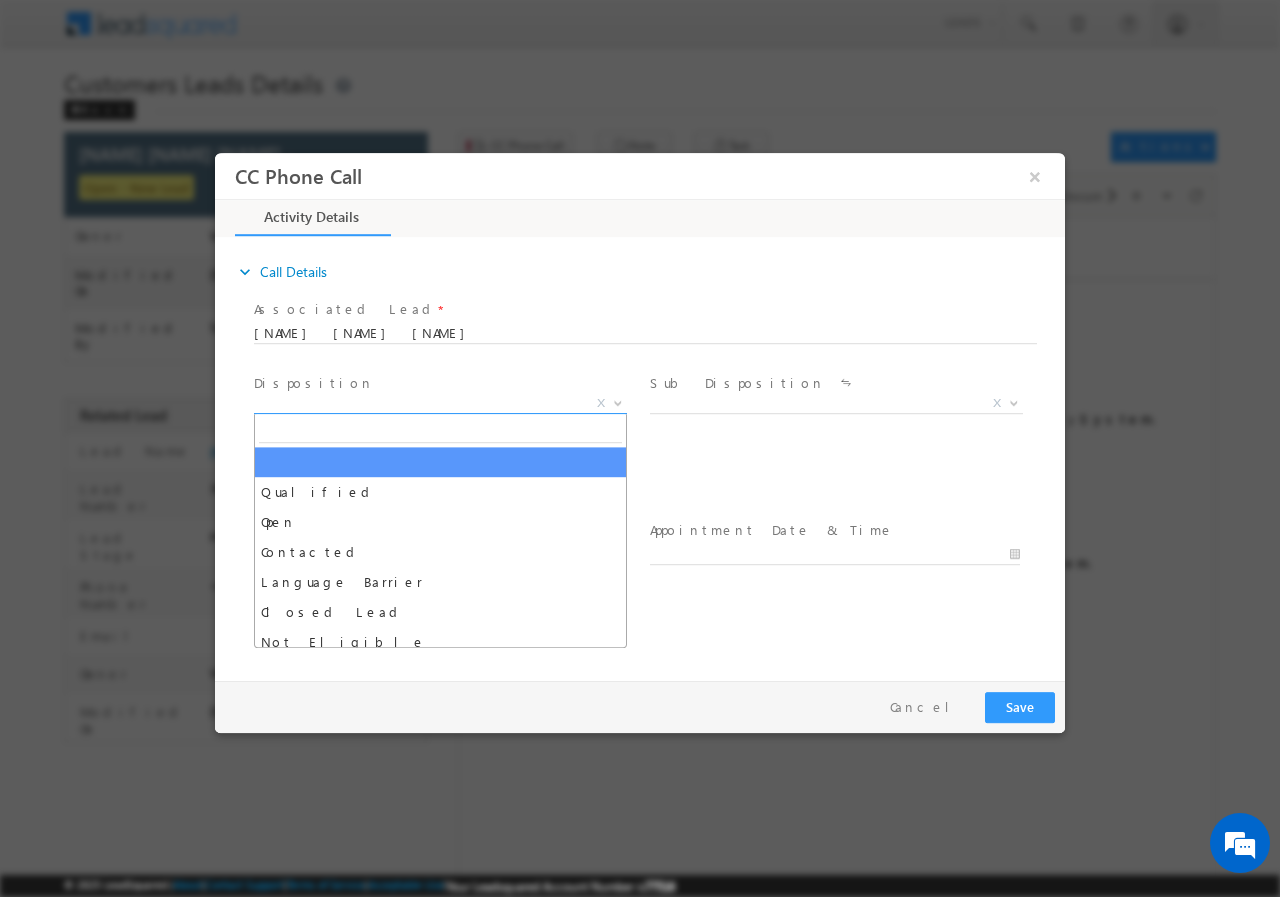 scroll, scrollTop: 0, scrollLeft: 0, axis: both 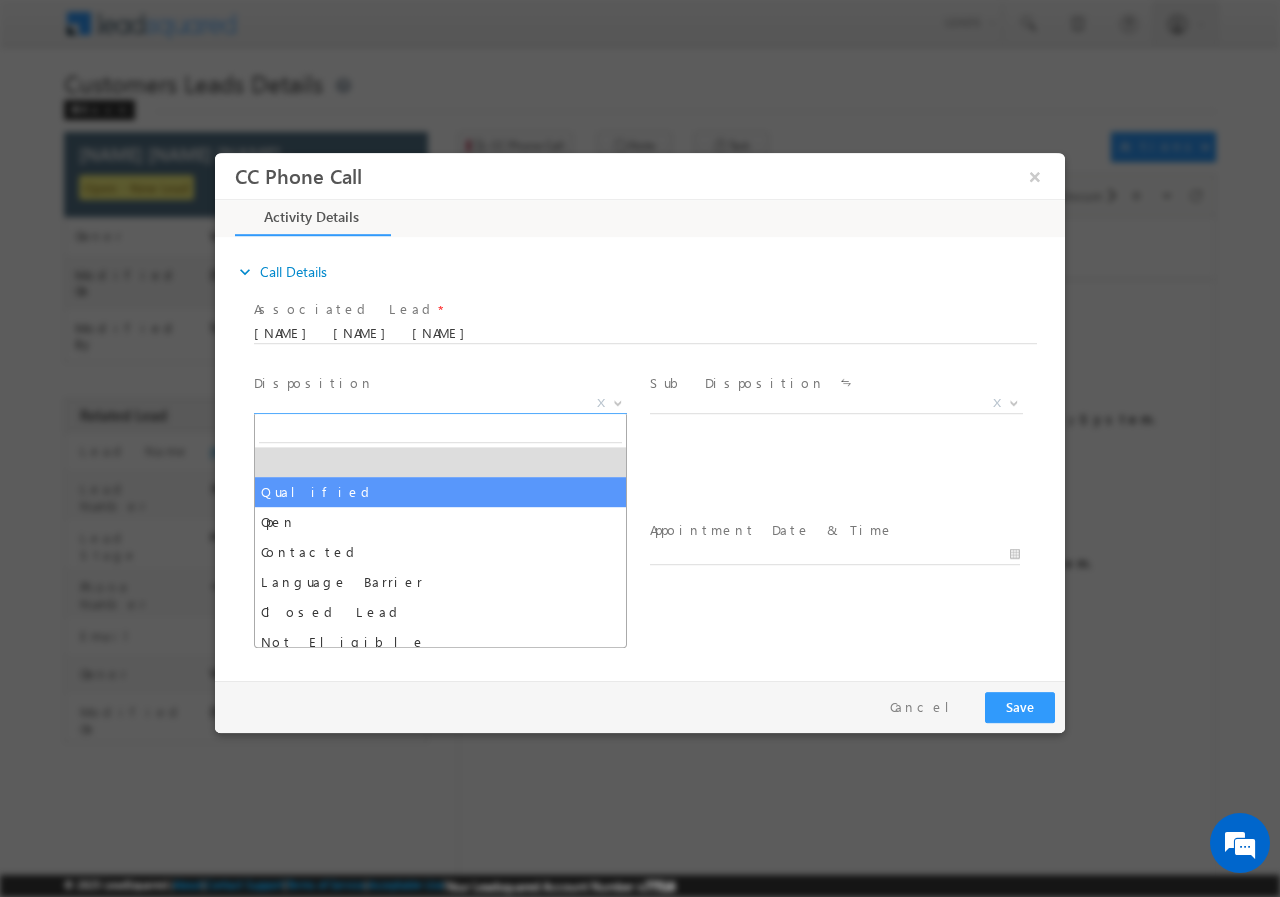 select on "Qualified" 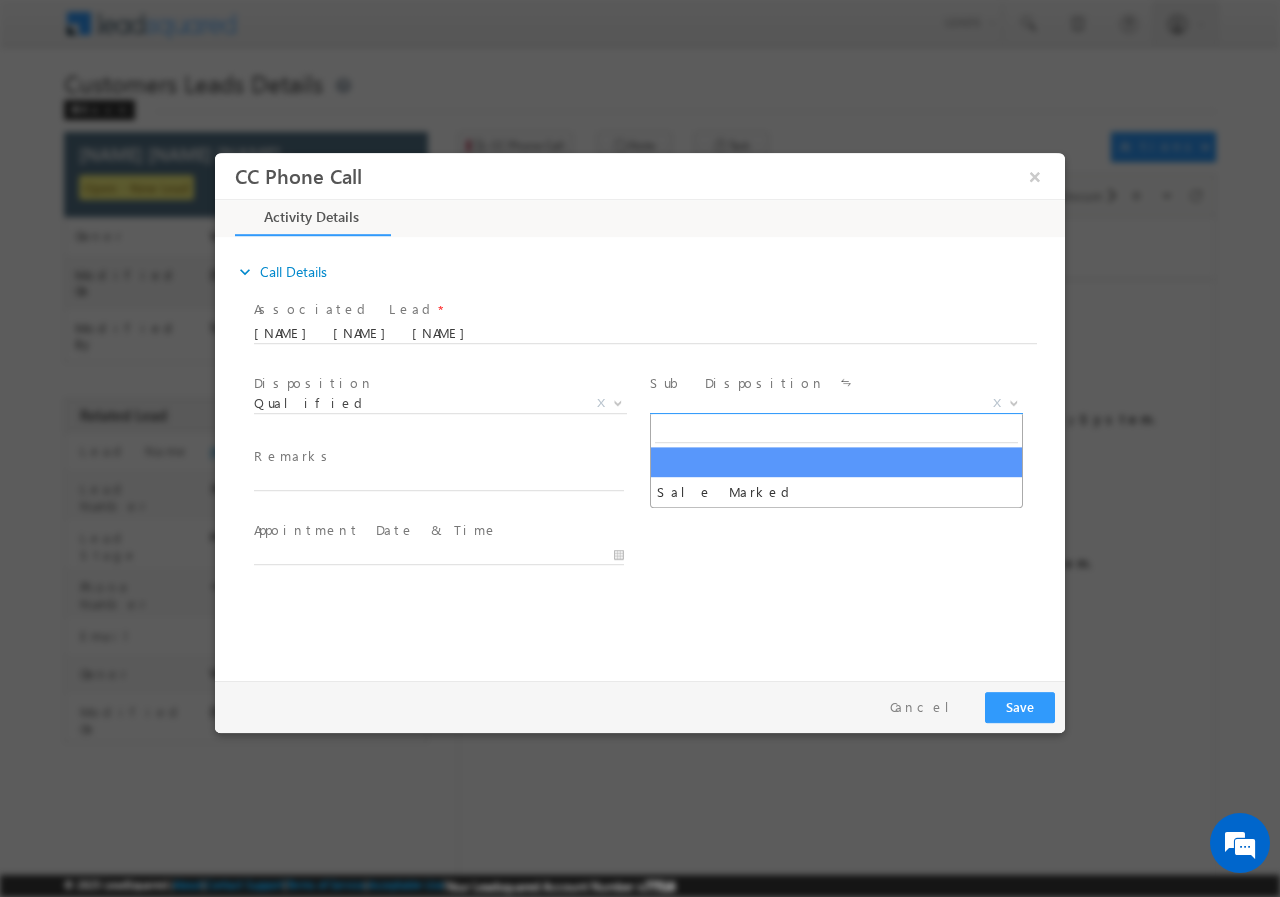 click at bounding box center (1012, 402) 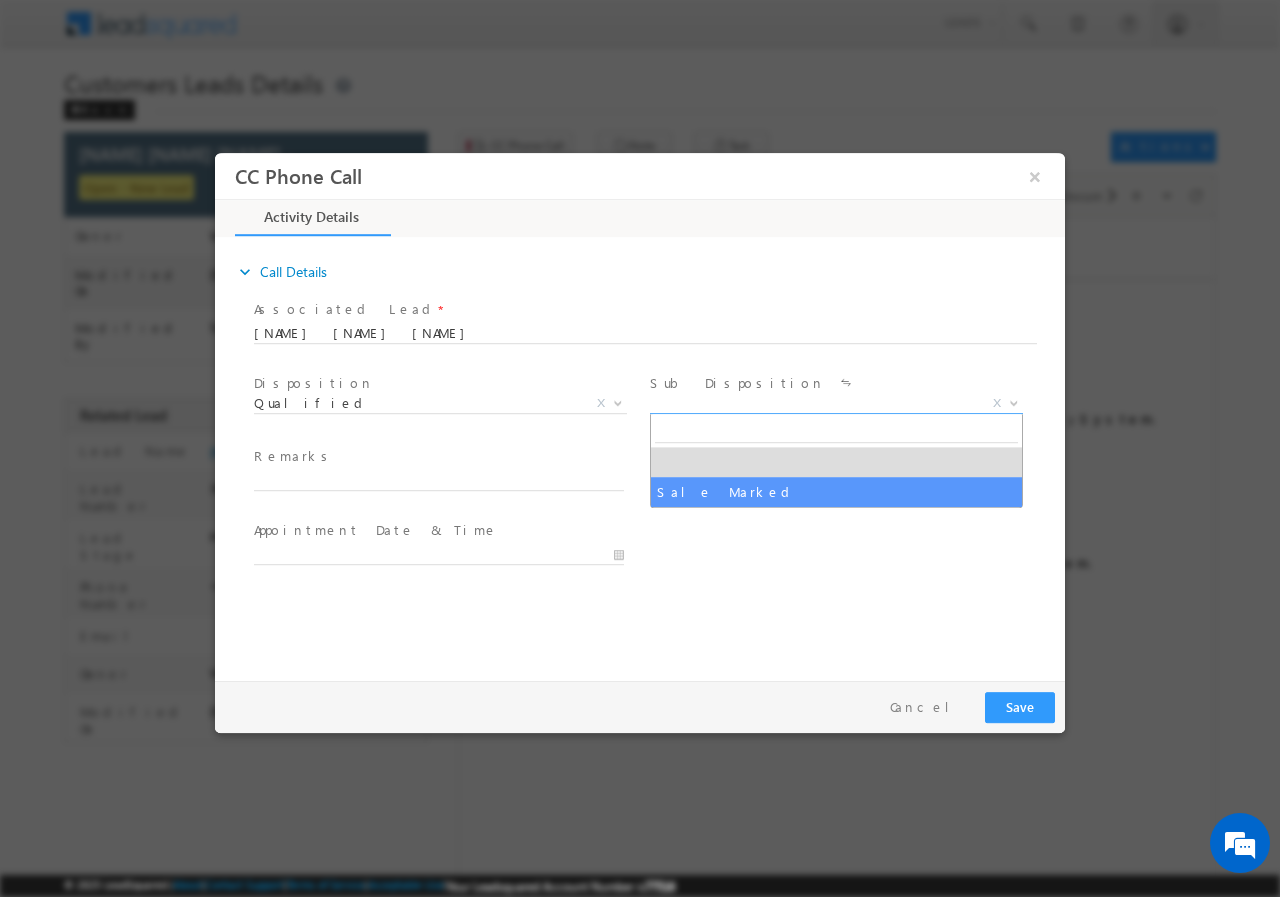 select on "Sale Marked" 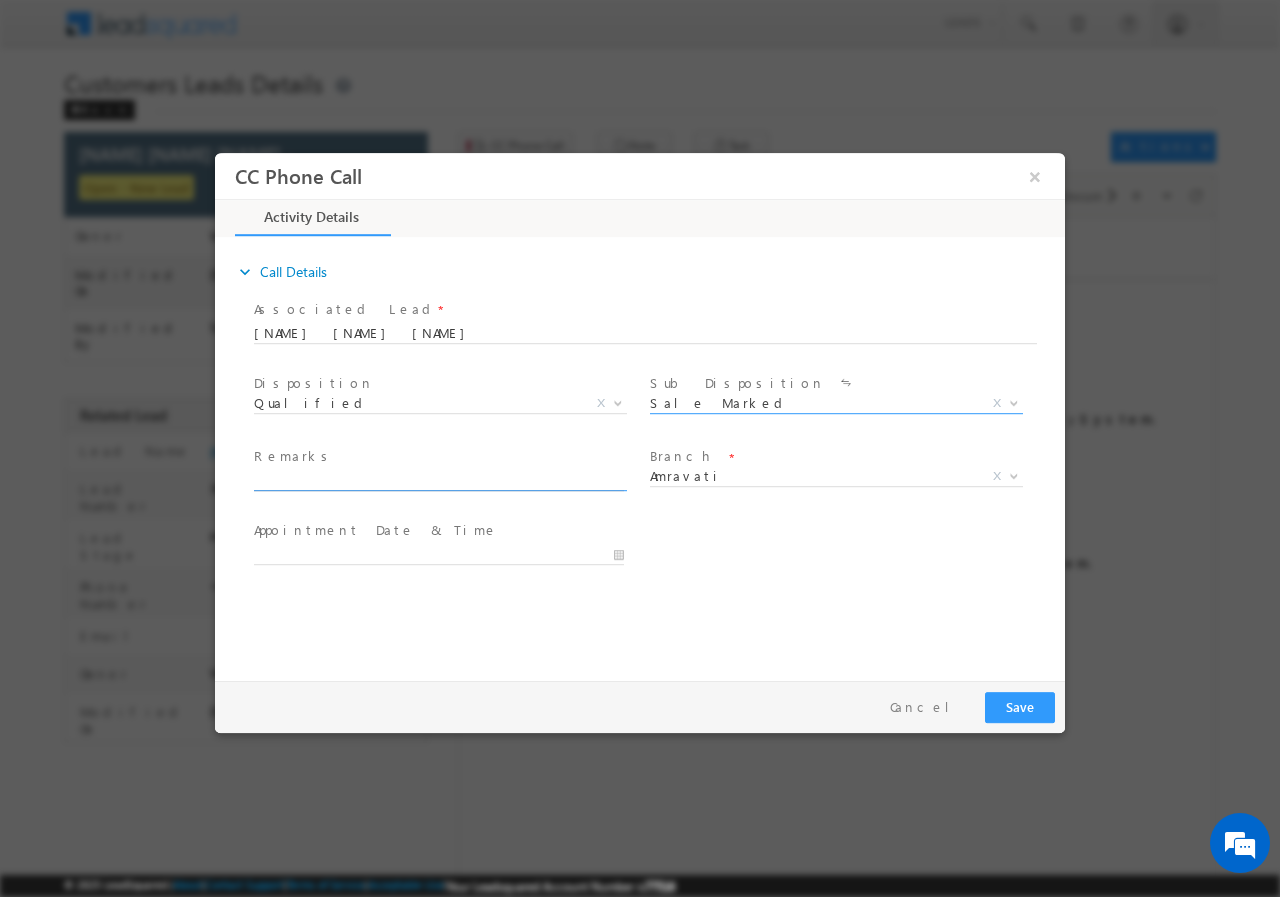 click at bounding box center [439, 480] 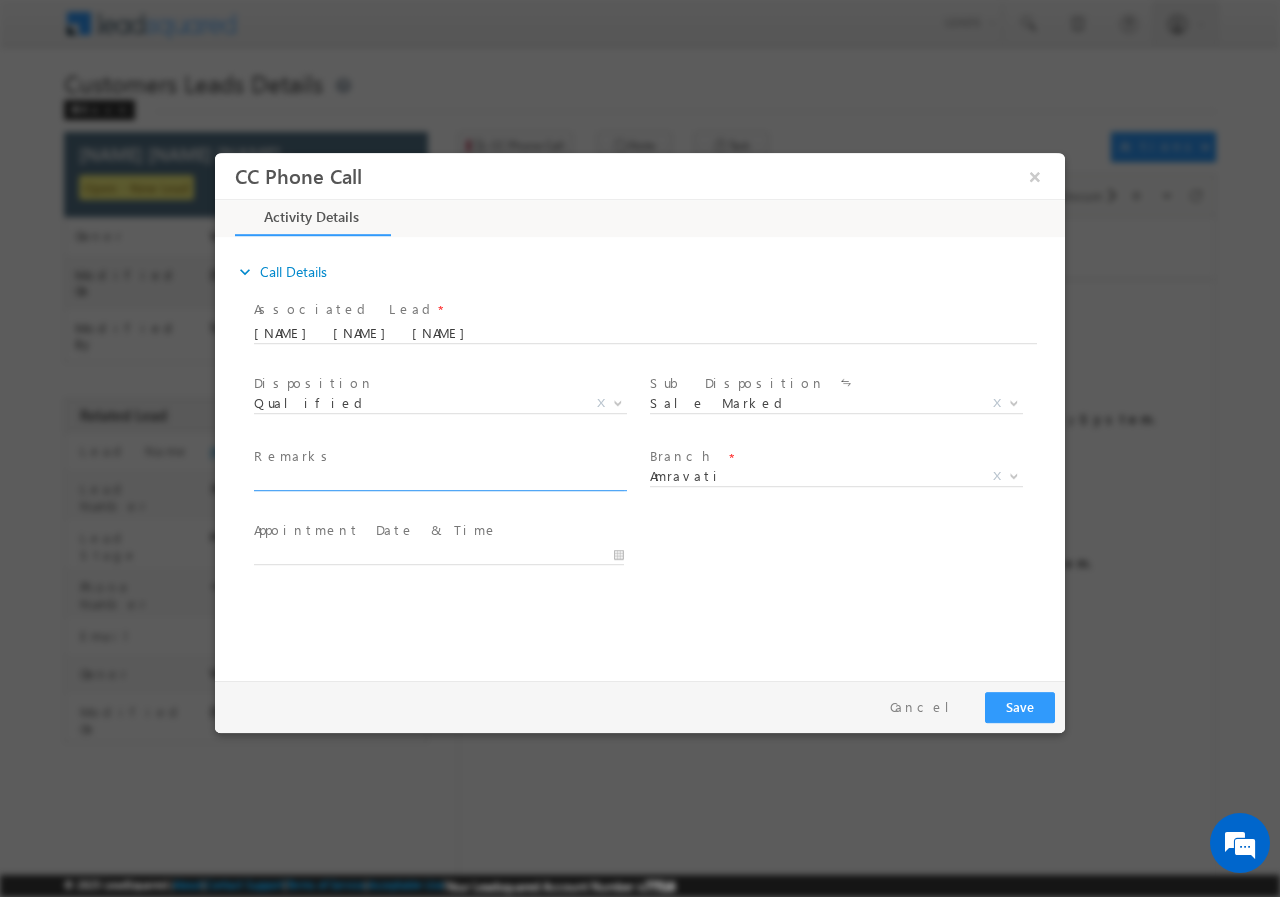 drag, startPoint x: 783, startPoint y: 568, endPoint x: 804, endPoint y: 549, distance: 28.319605 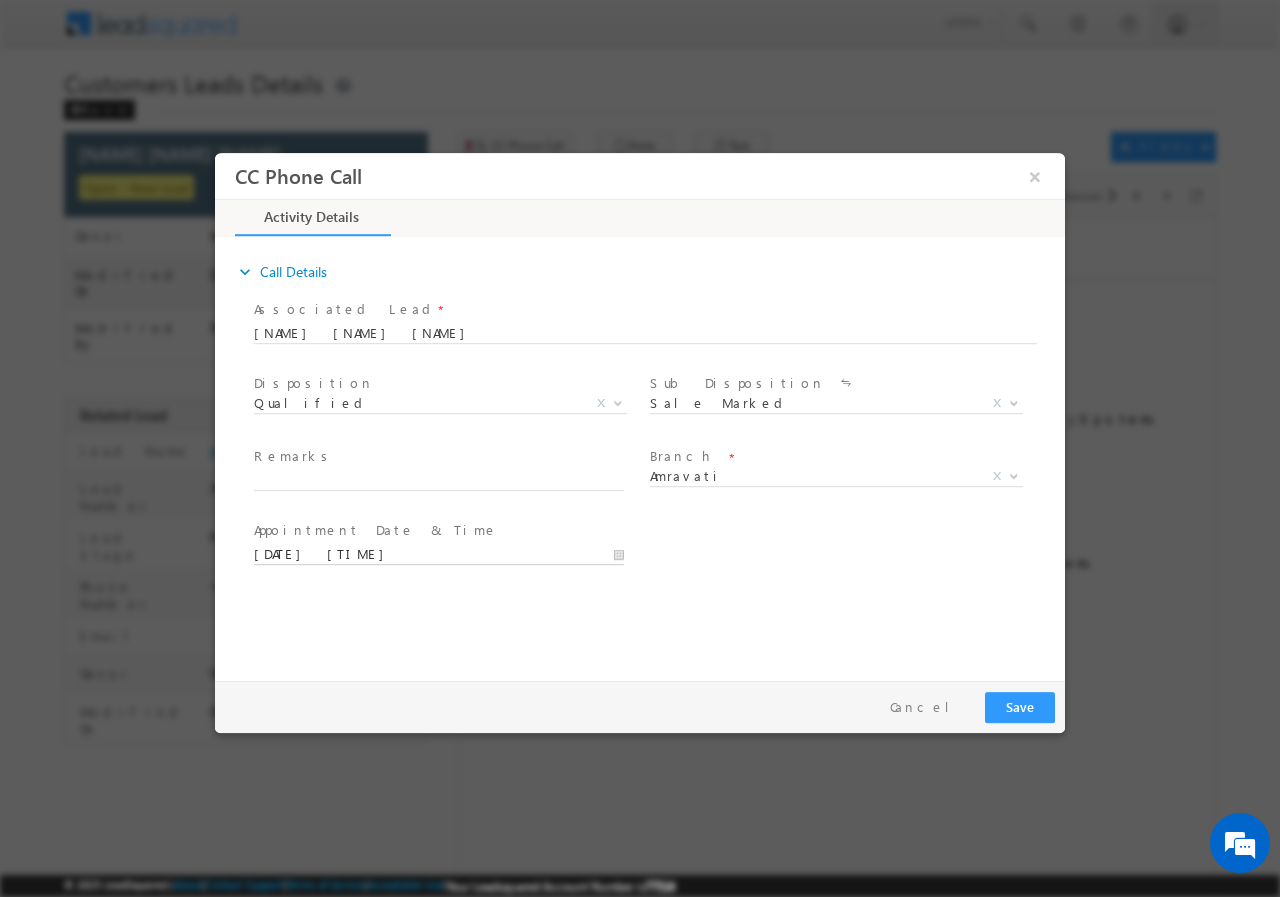 click on "[DATE] [TIME]" at bounding box center [439, 554] 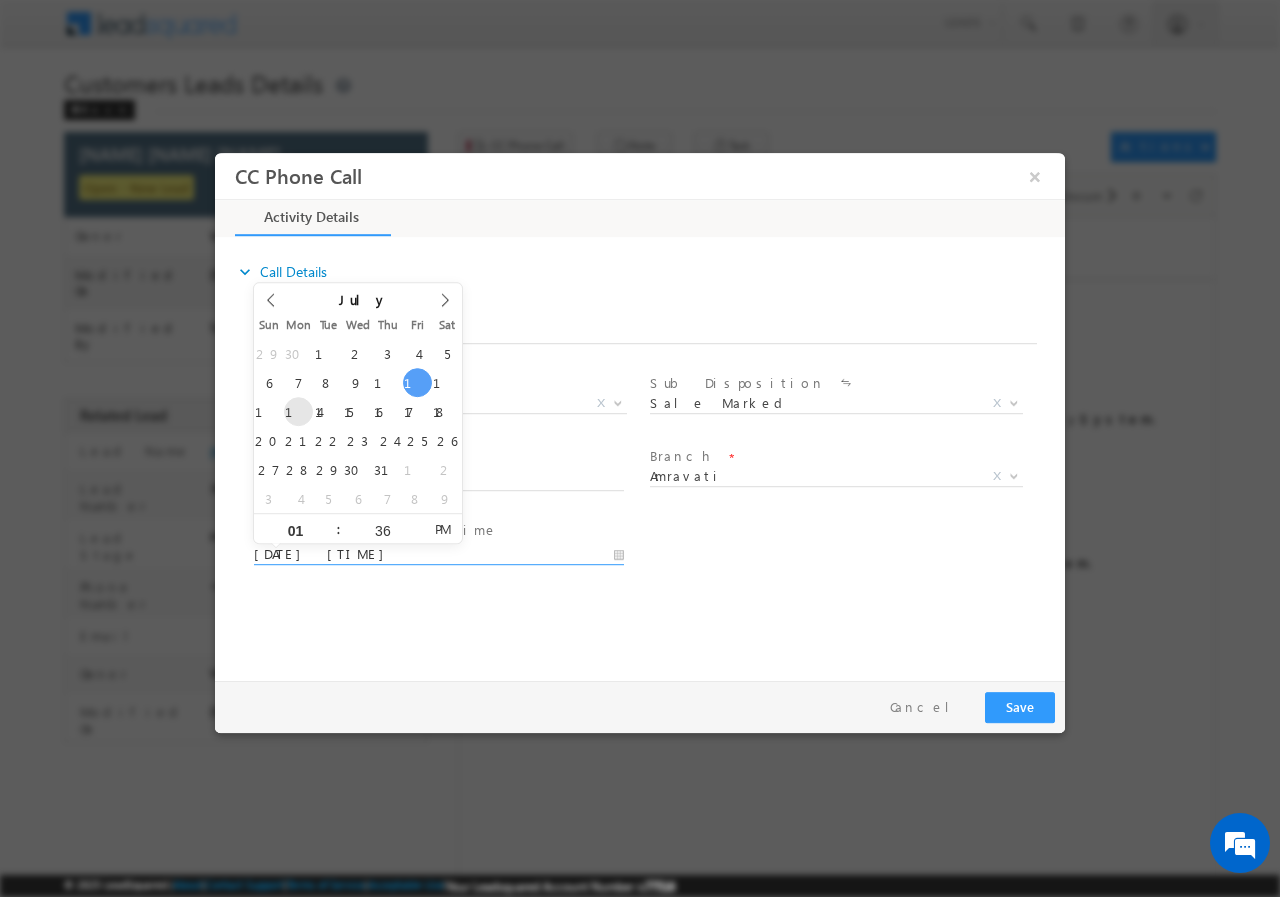 type on "[DATE] [TIME]" 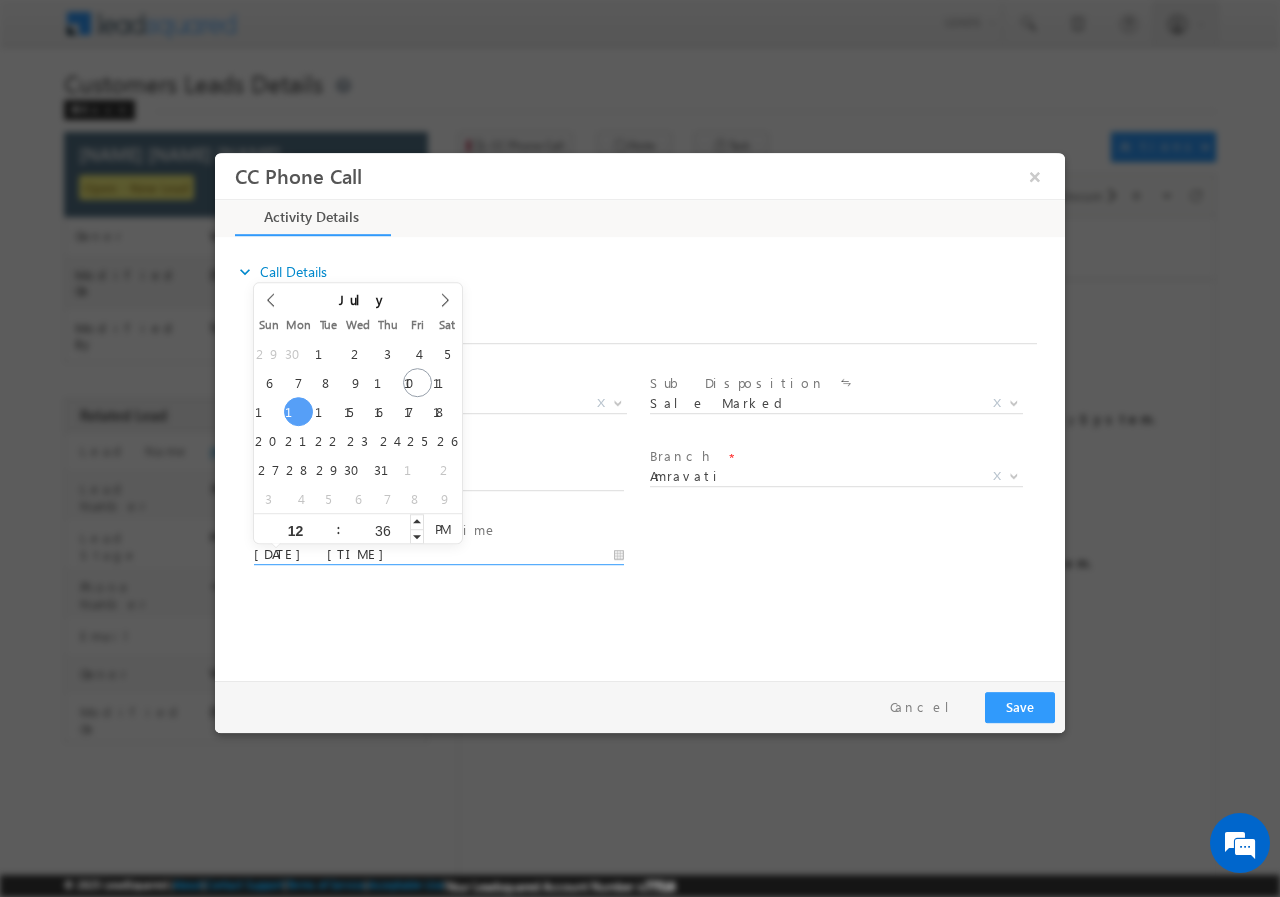 type on "12" 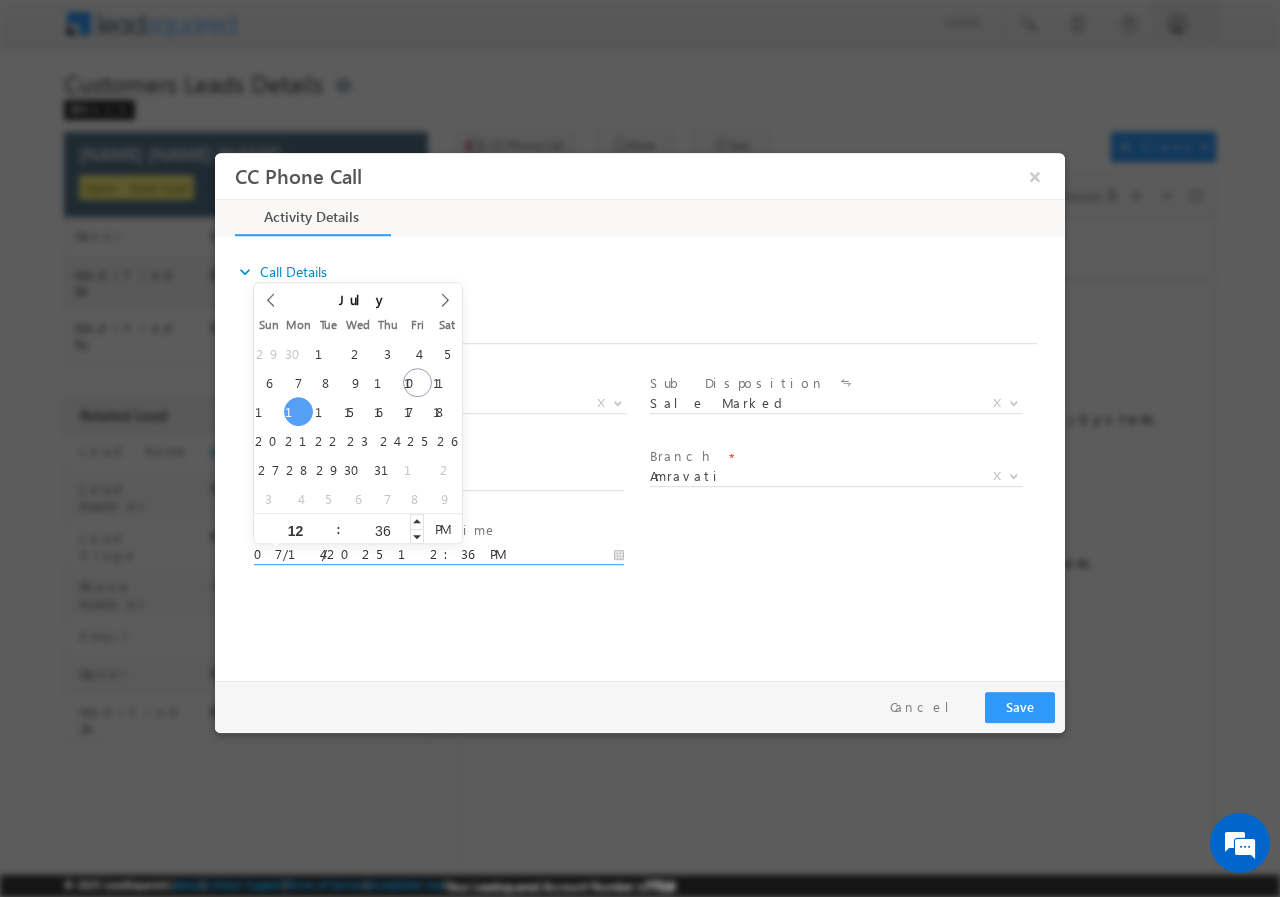 click on "36" at bounding box center (382, 529) 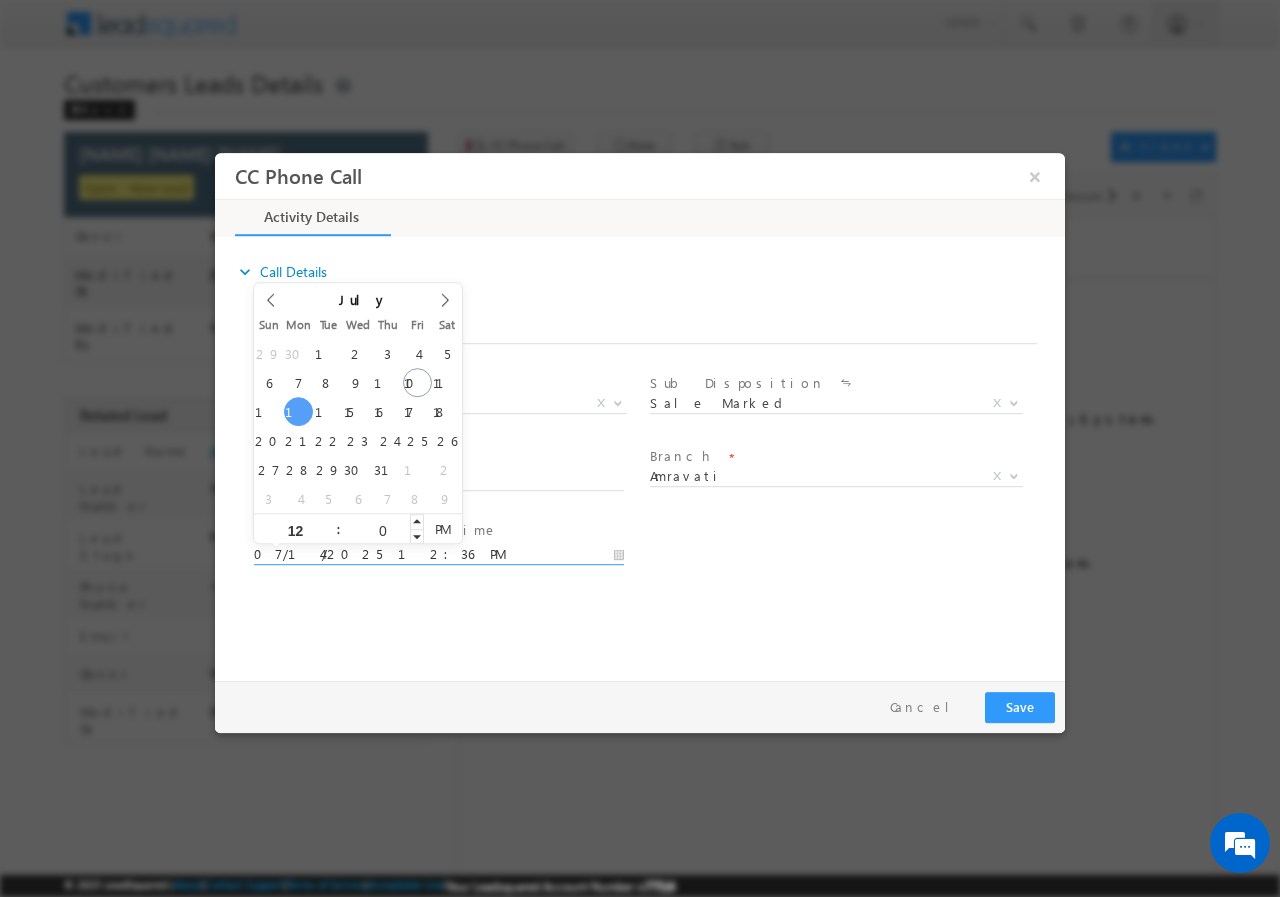 type on "00" 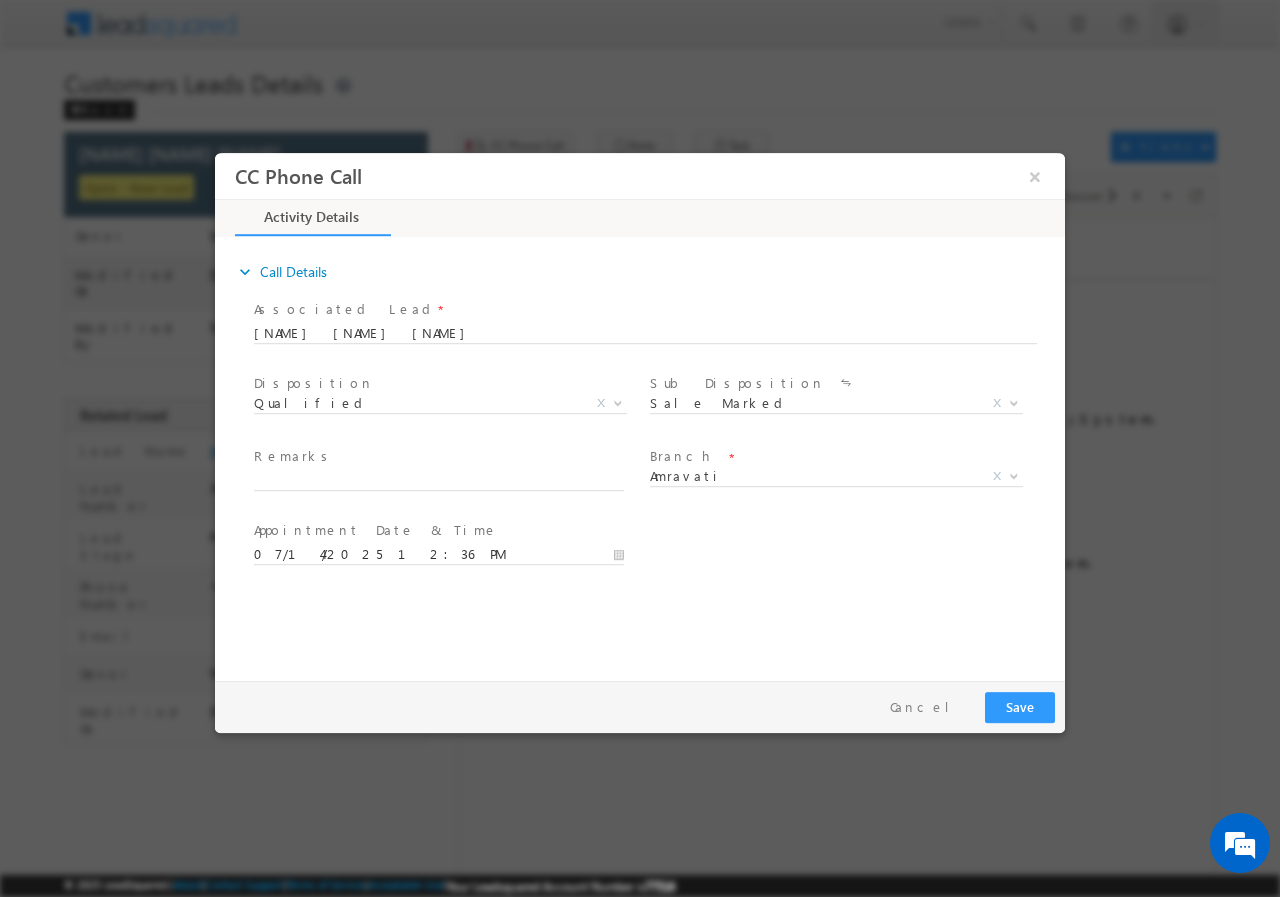 type on "07/14/2025 12:00 PM" 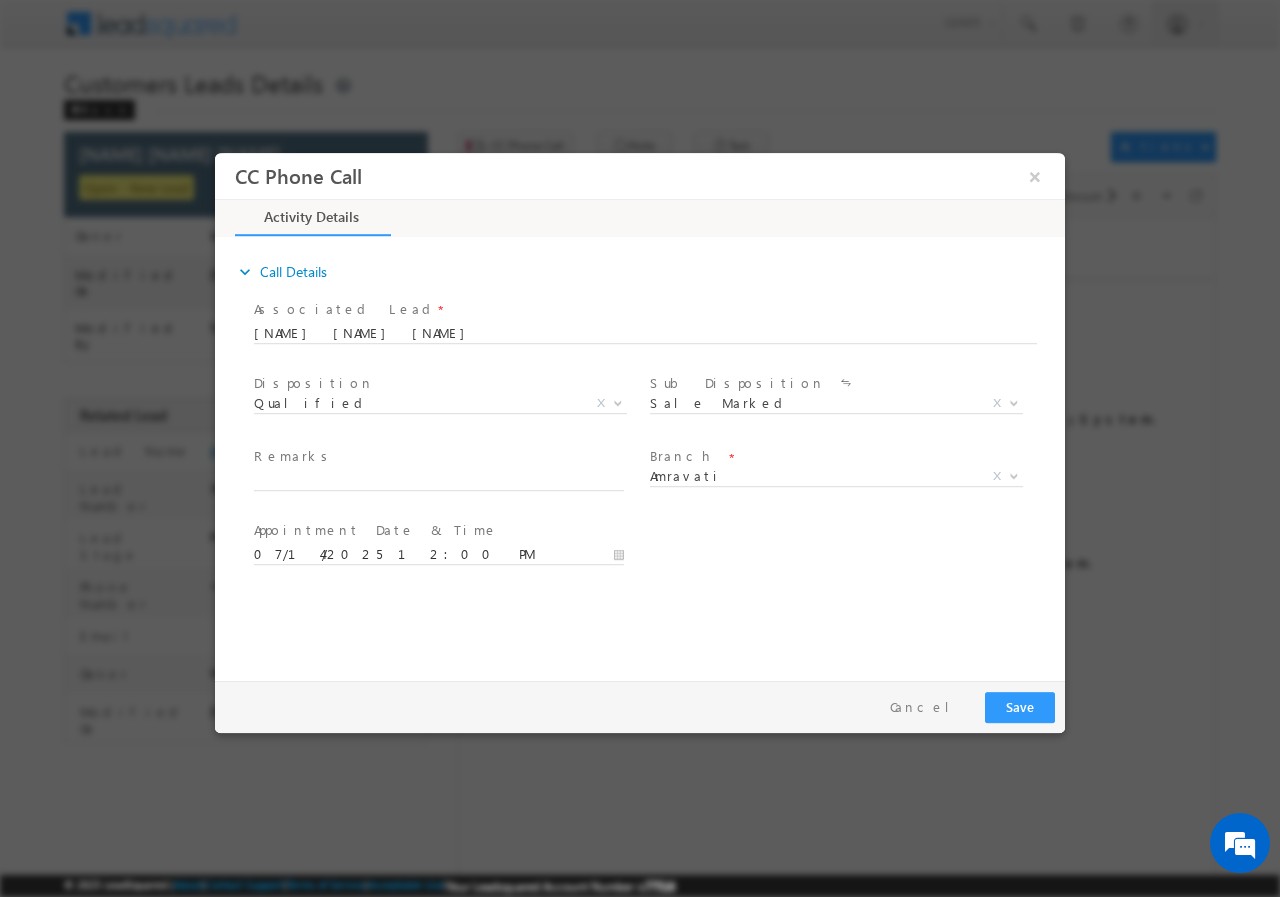 click on "CC Phone Call
×
*" at bounding box center [640, 411] 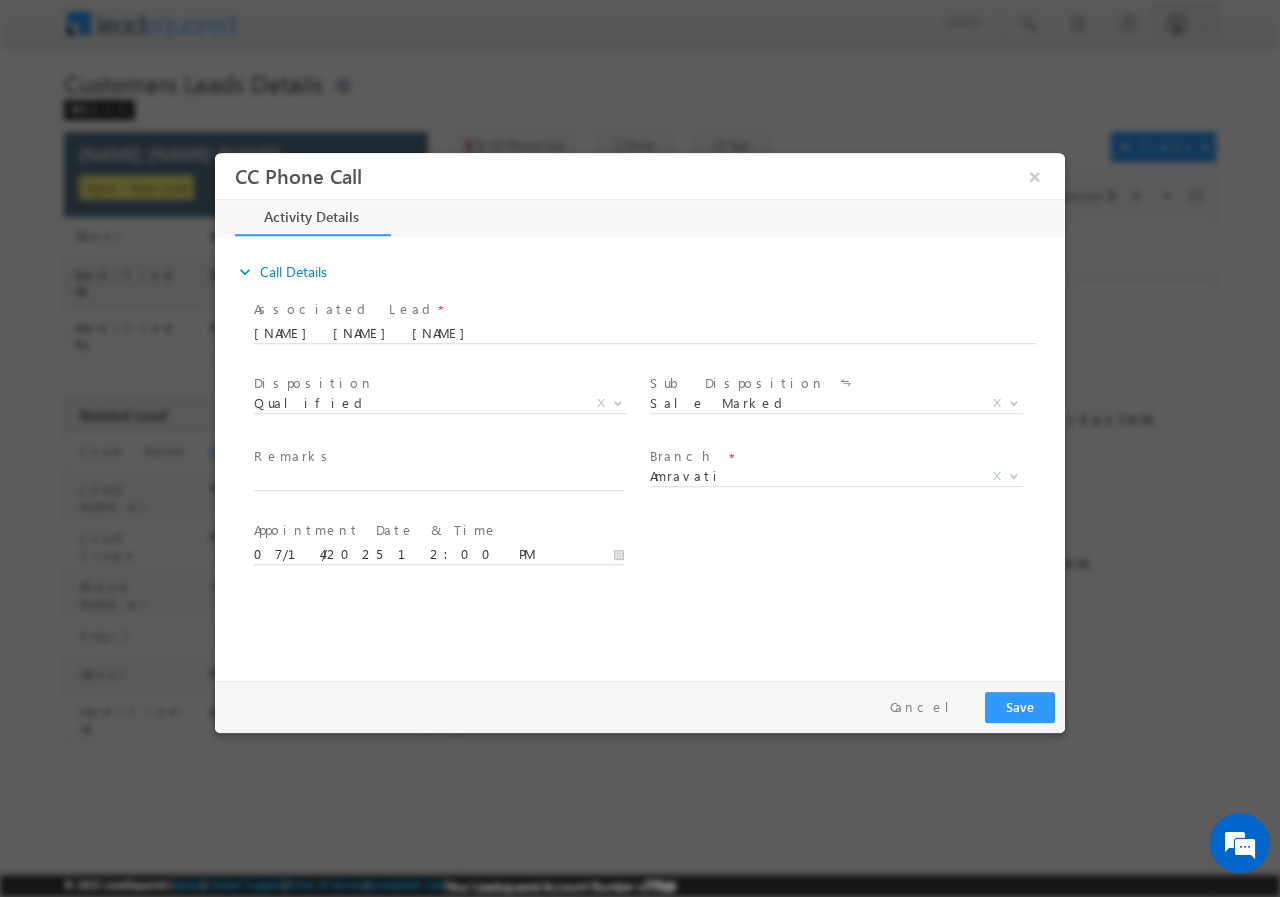click at bounding box center (438, 500) 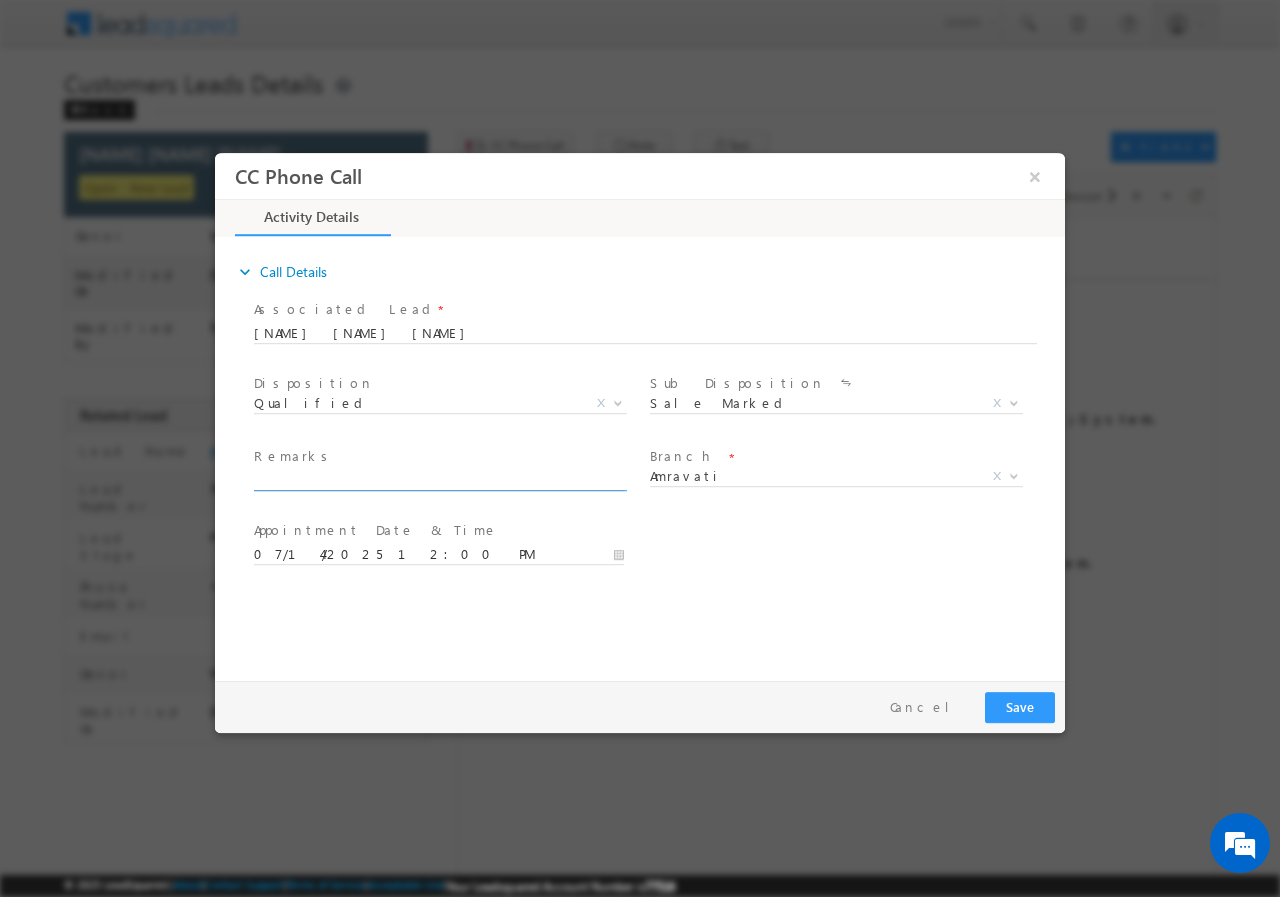 click at bounding box center [439, 480] 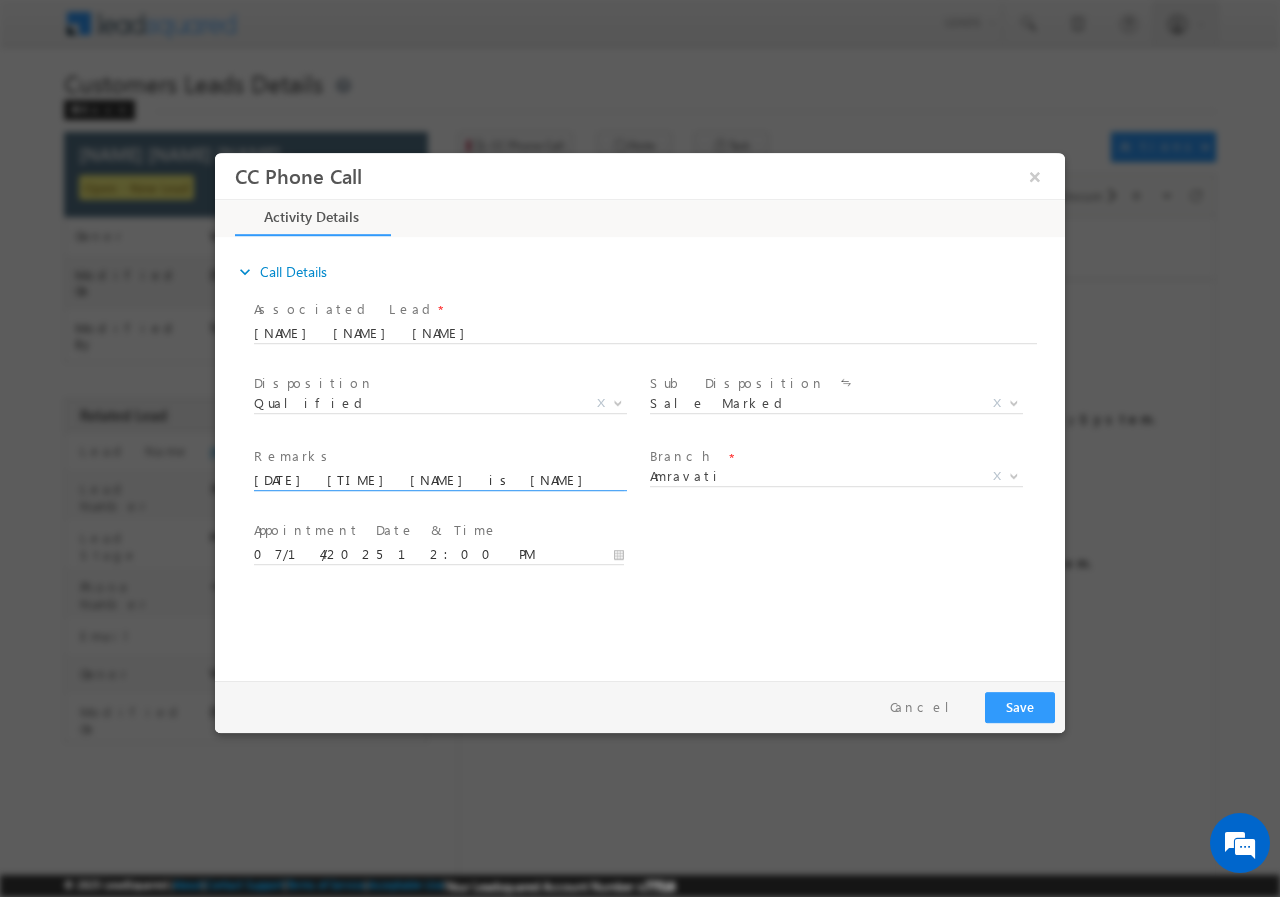 scroll, scrollTop: 0, scrollLeft: 848, axis: horizontal 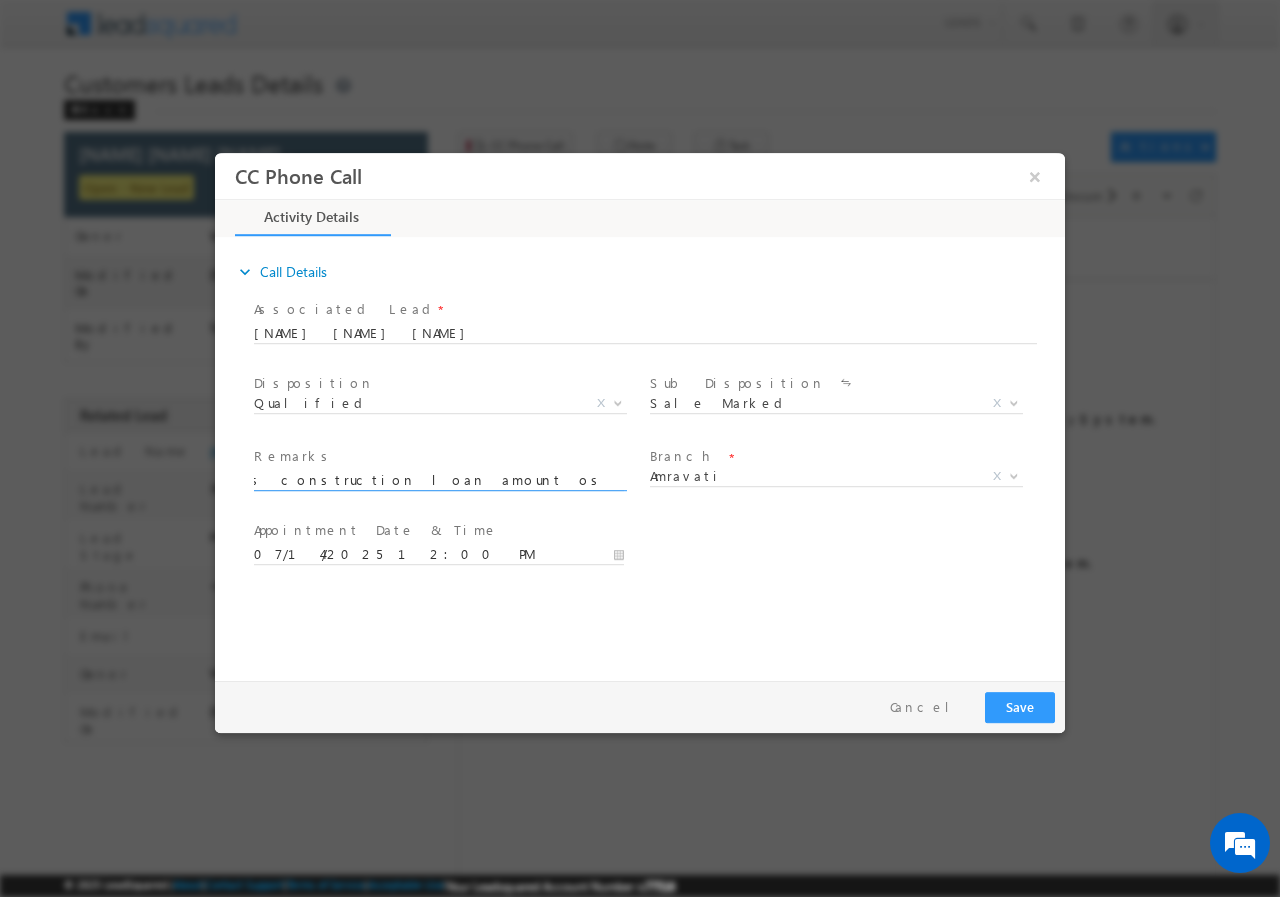 type on "[DATE] [TIME] [NAME] is [NAME] [NAME] [NAME] is [NUMBER] yrs Loan type is construction loan amount os [NUMBER] lakh monthly income is [NUMBER]k no obligation property address [CITY] [CITY] [NUMBER]" 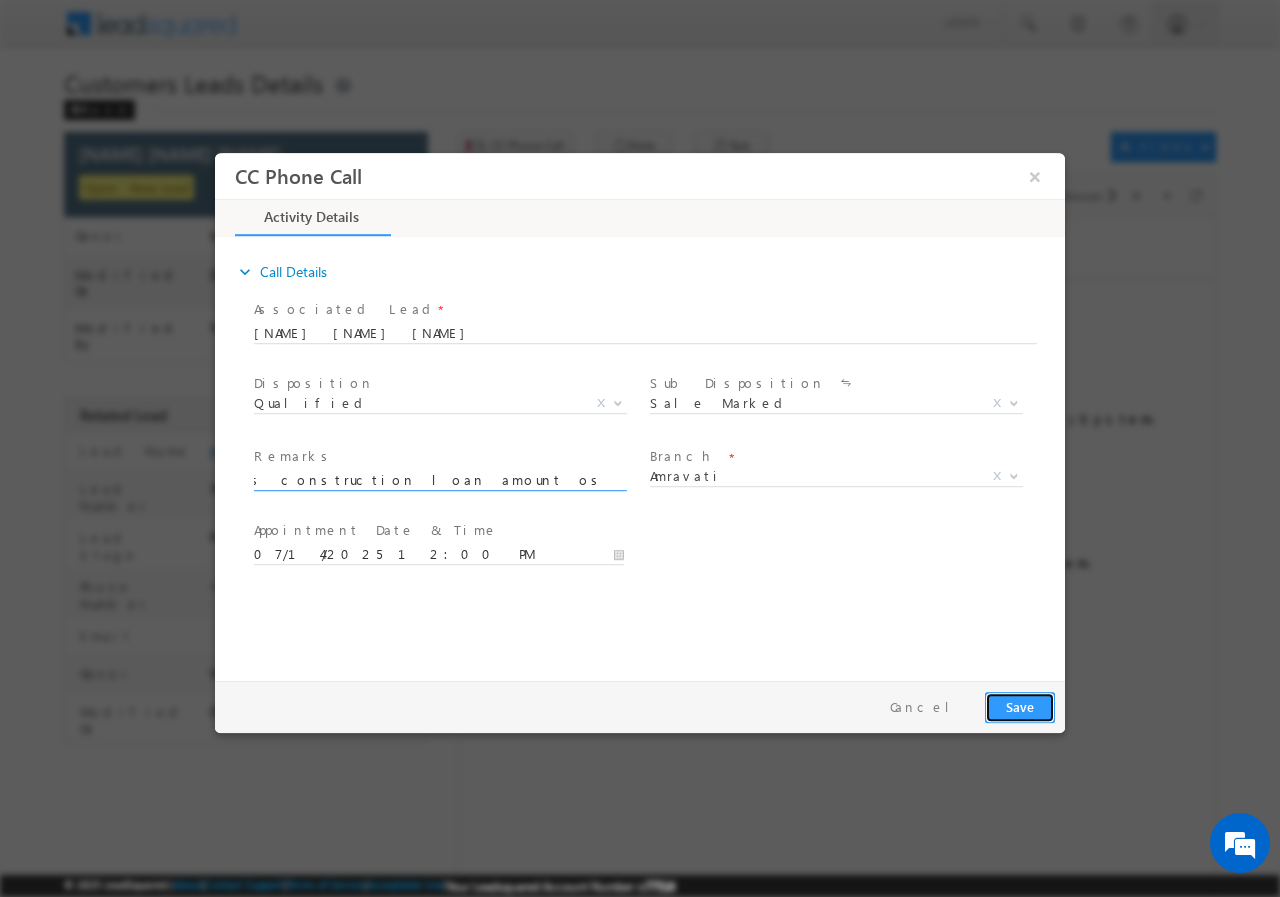 click on "Save" at bounding box center [1020, 706] 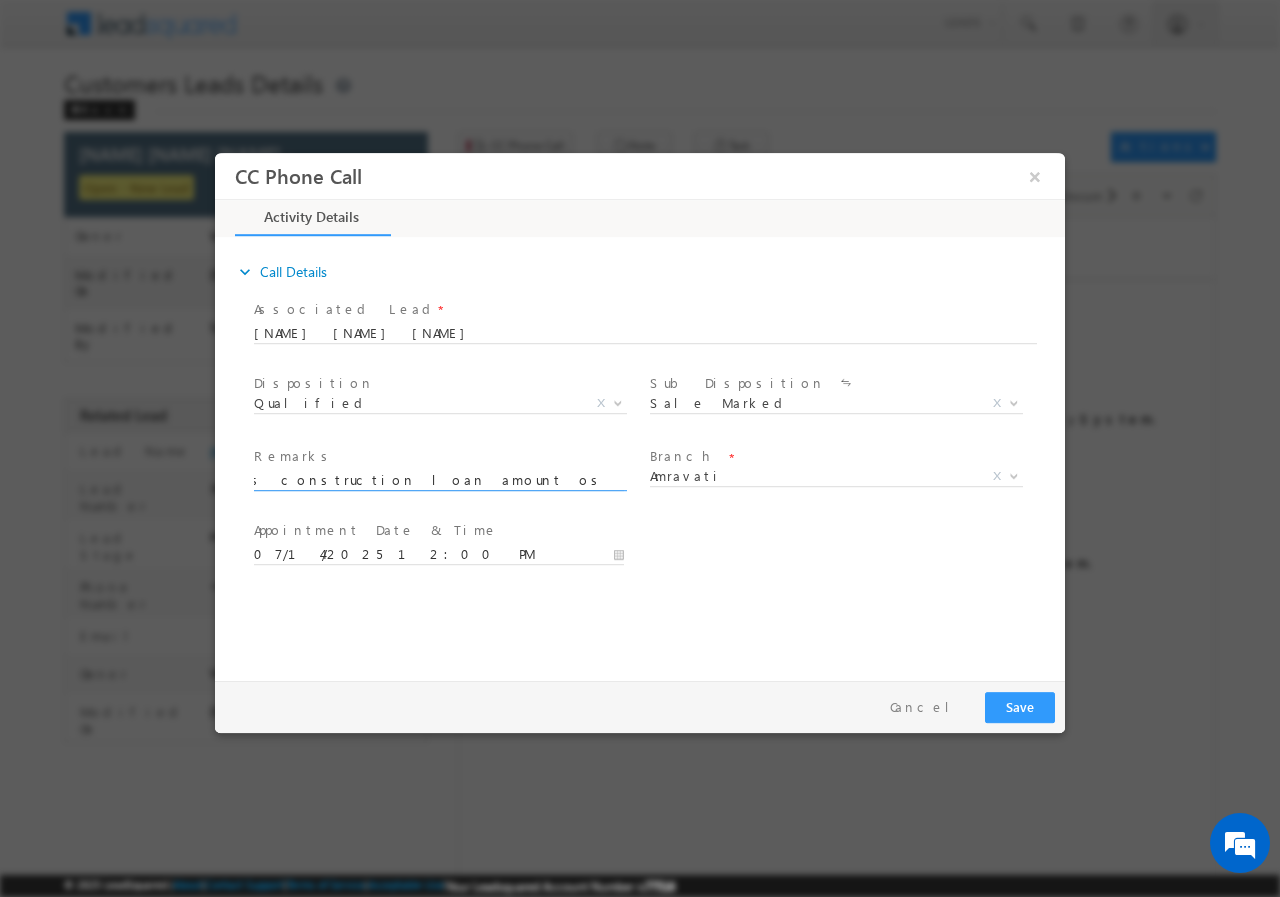 scroll, scrollTop: 0, scrollLeft: 0, axis: both 